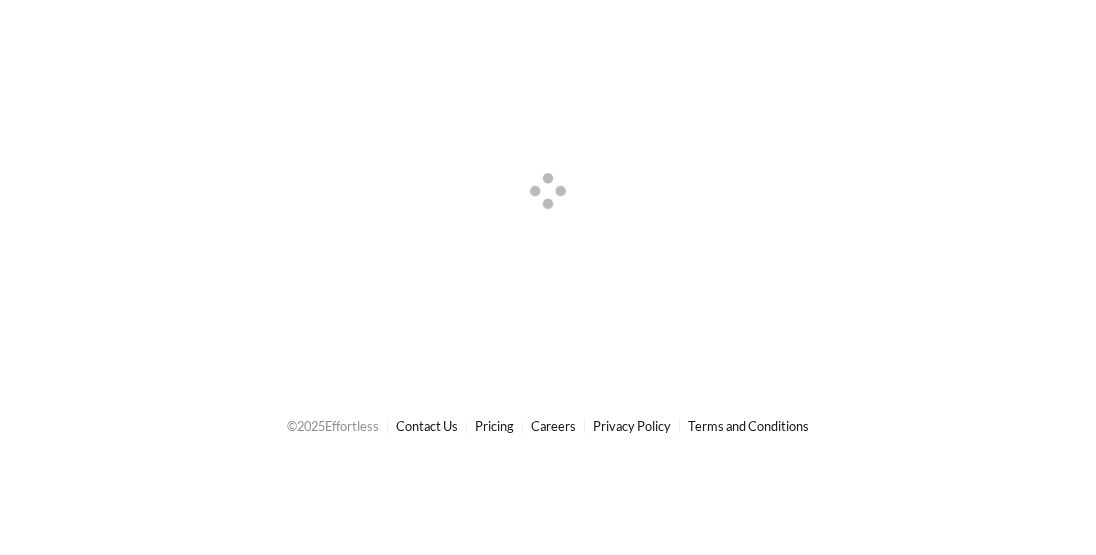 scroll, scrollTop: 0, scrollLeft: 0, axis: both 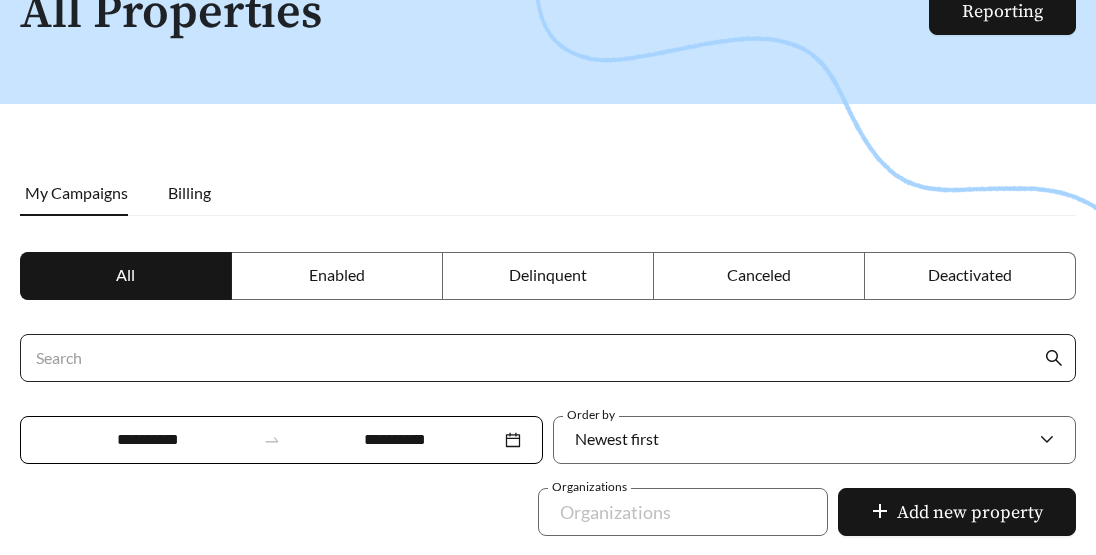 click on "Search" at bounding box center (537, 358) 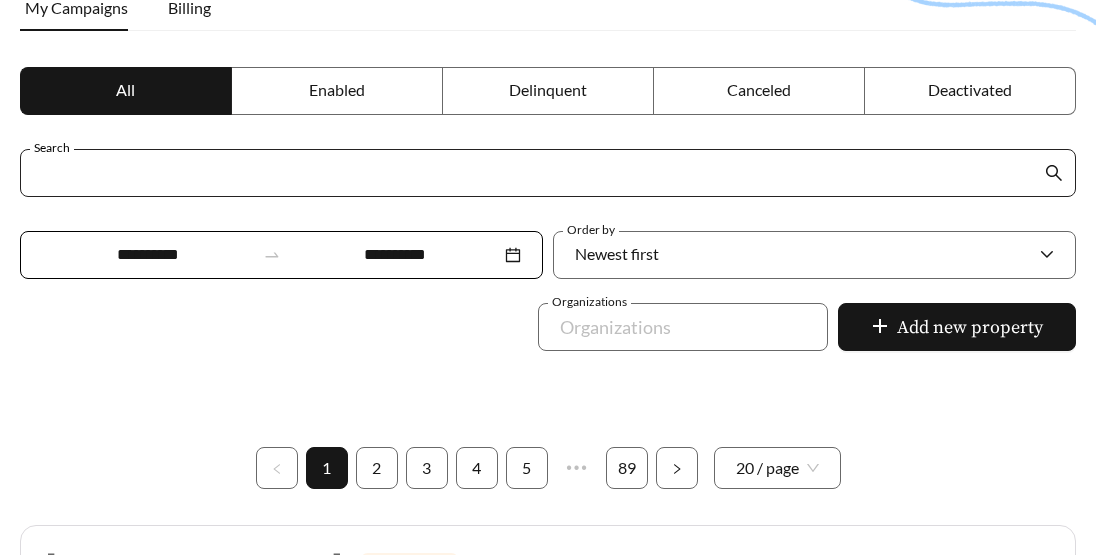 scroll, scrollTop: 314, scrollLeft: 0, axis: vertical 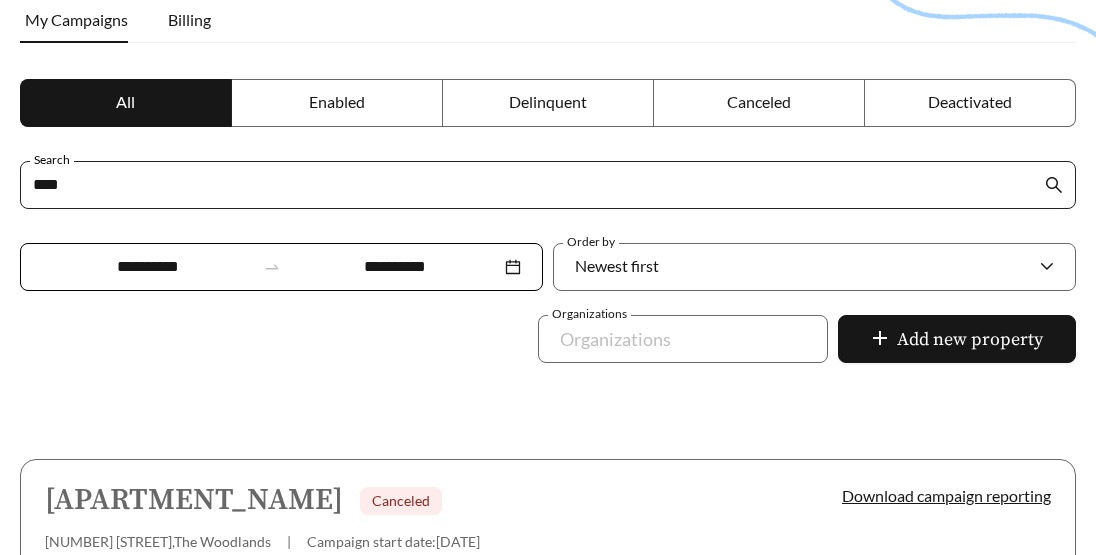 click on "***" at bounding box center (537, 185) 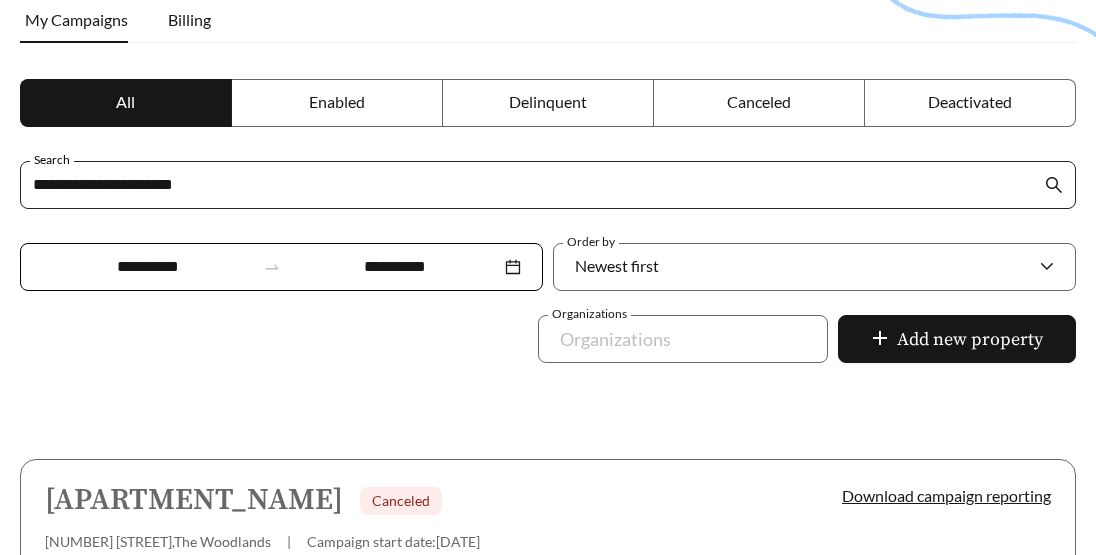type on "**********" 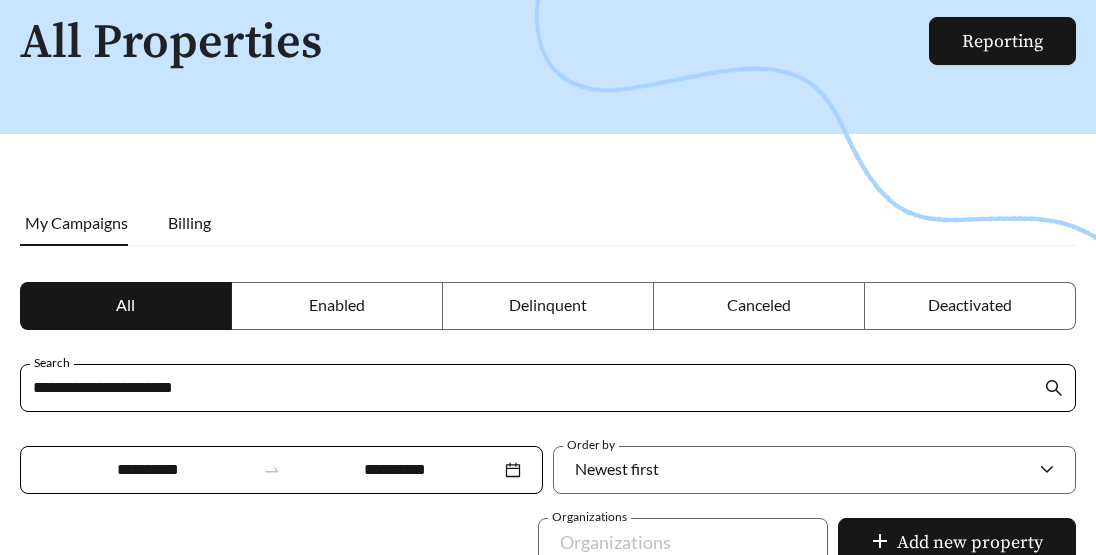 scroll, scrollTop: 135, scrollLeft: 0, axis: vertical 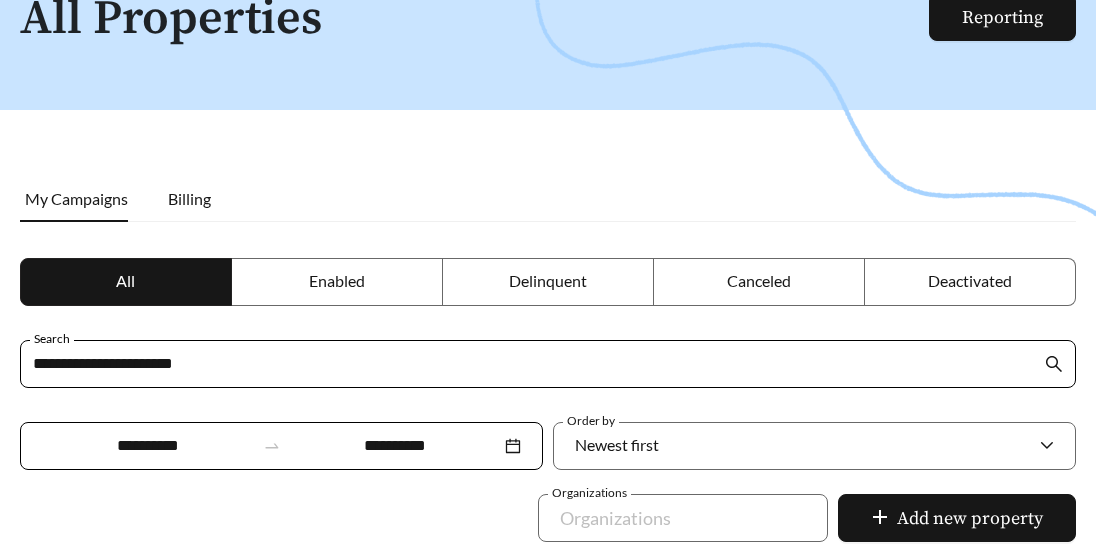 click at bounding box center [126, 282] 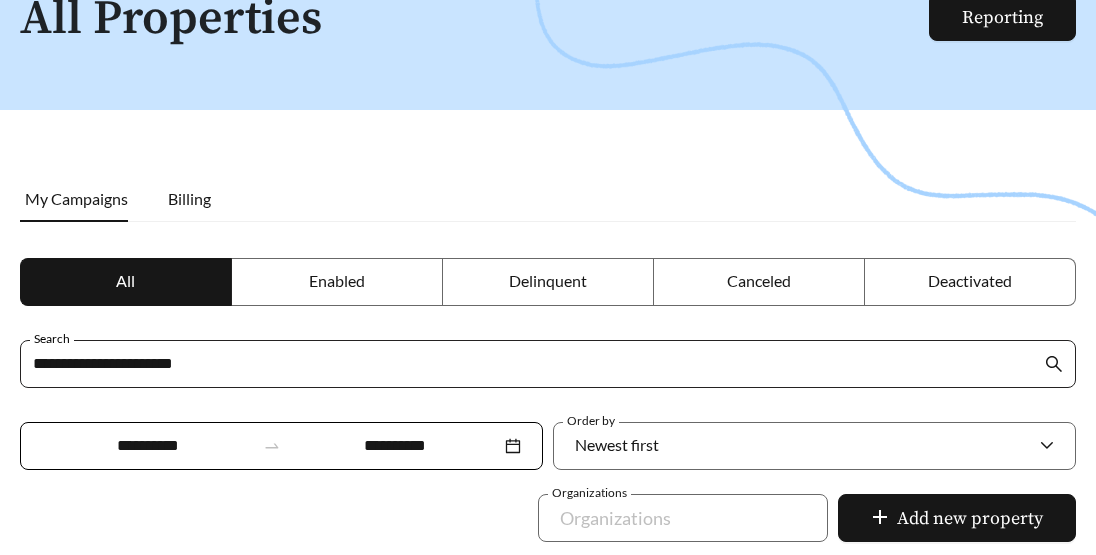 click on "**********" at bounding box center [537, 364] 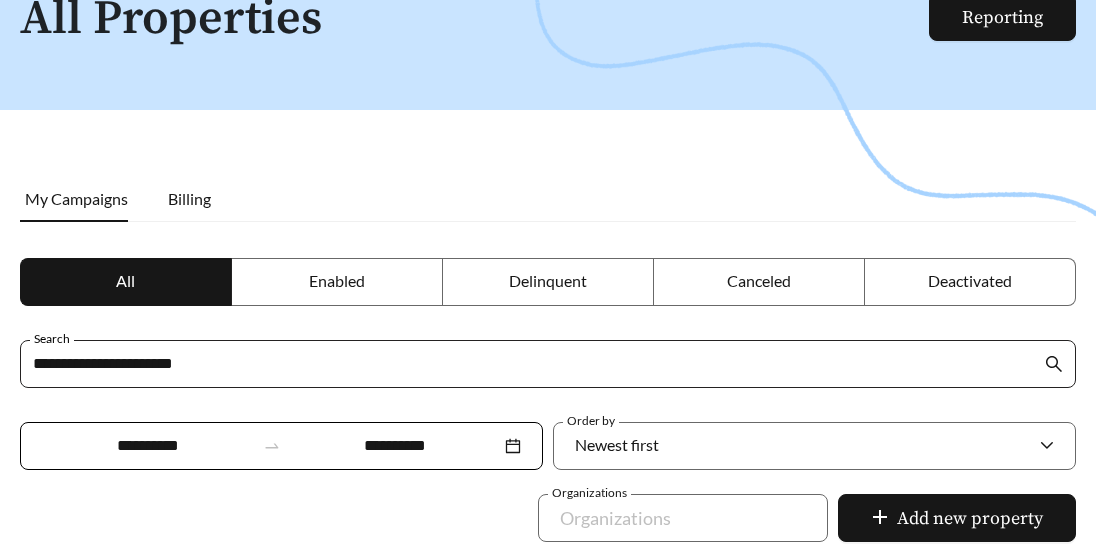 click 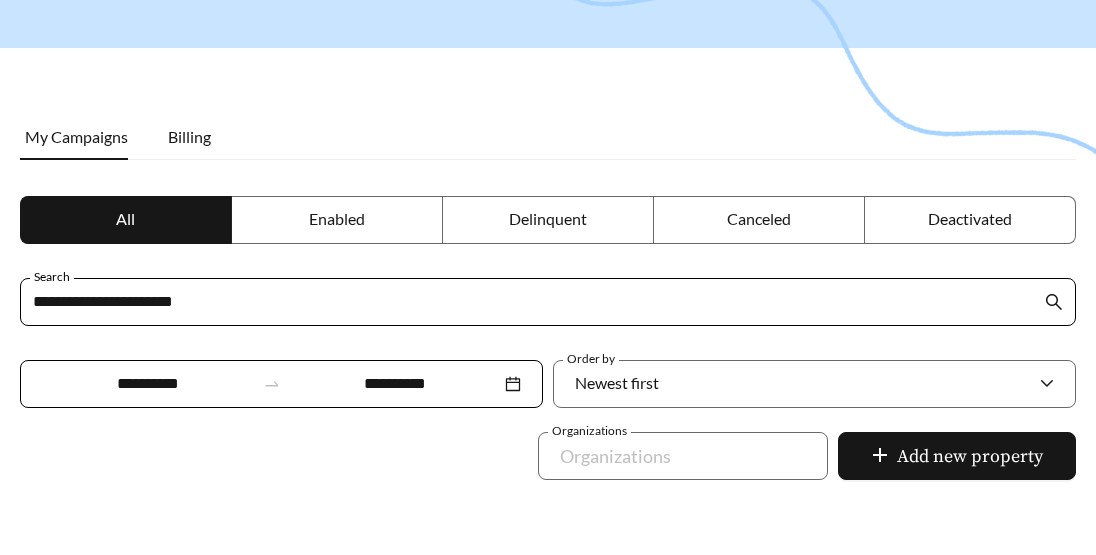 scroll, scrollTop: 99, scrollLeft: 0, axis: vertical 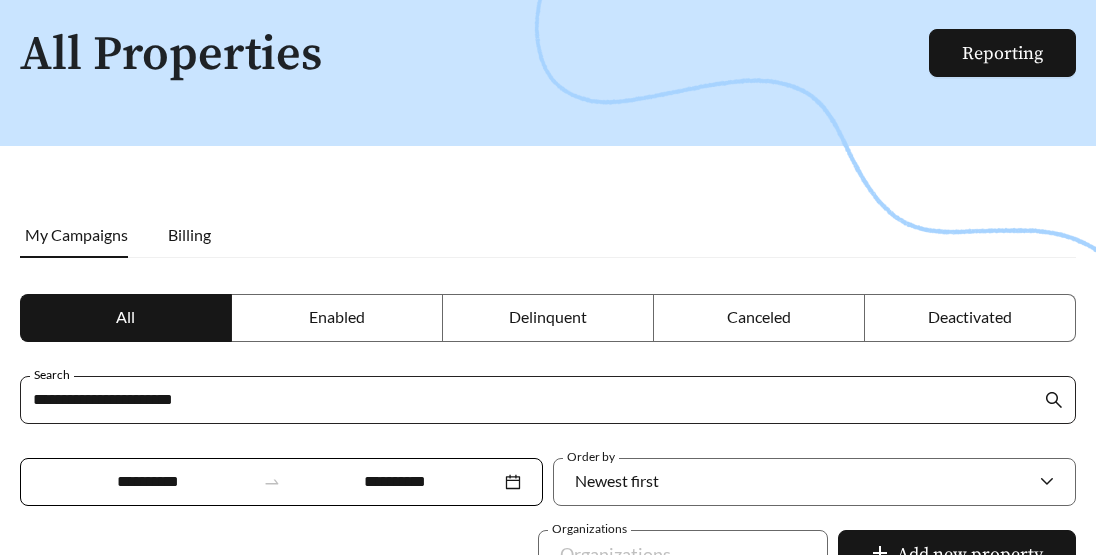 click on "**********" at bounding box center [537, 400] 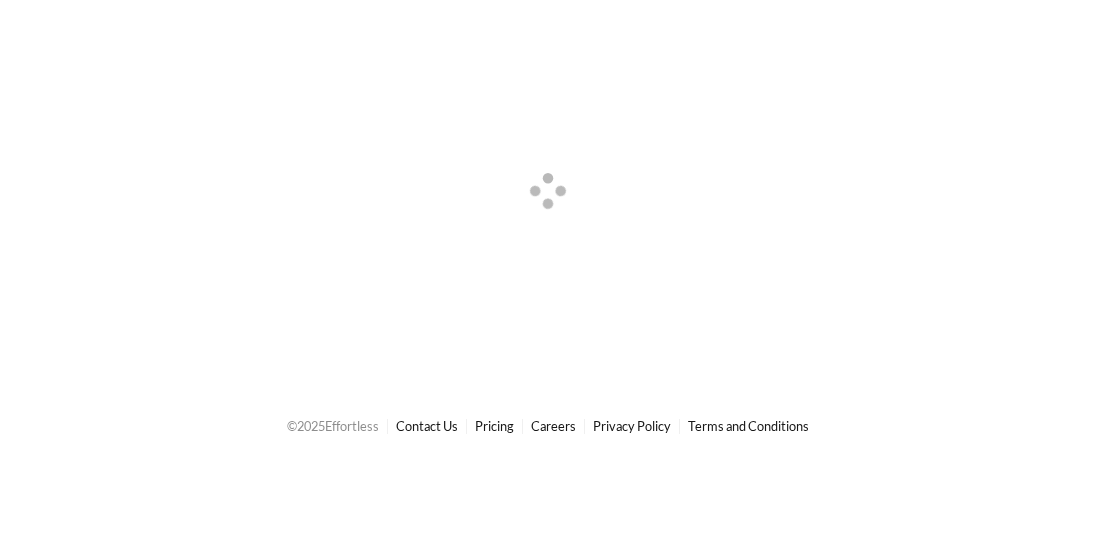 scroll, scrollTop: 0, scrollLeft: 0, axis: both 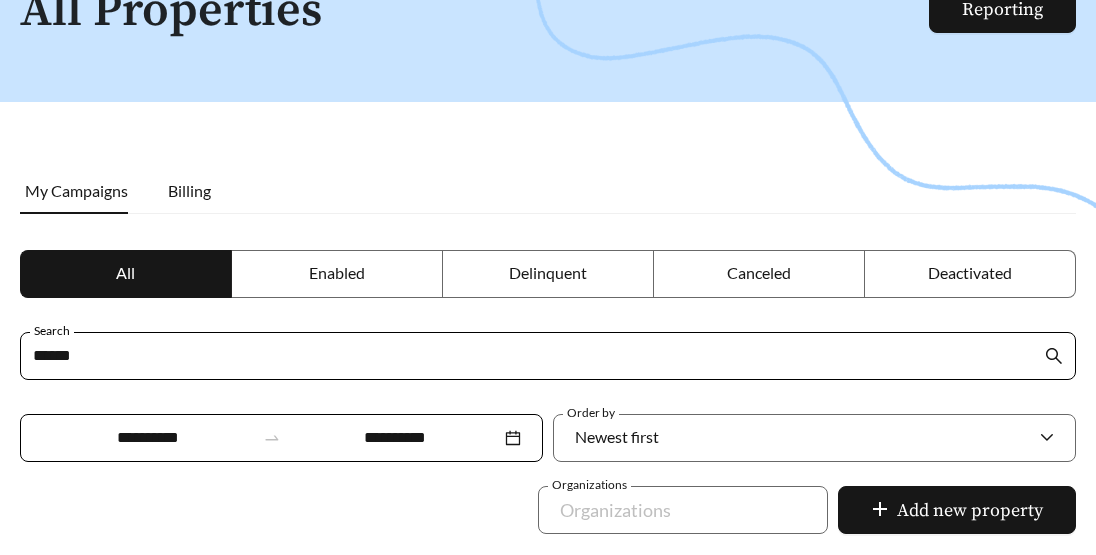 click on "Enabled" at bounding box center [337, 272] 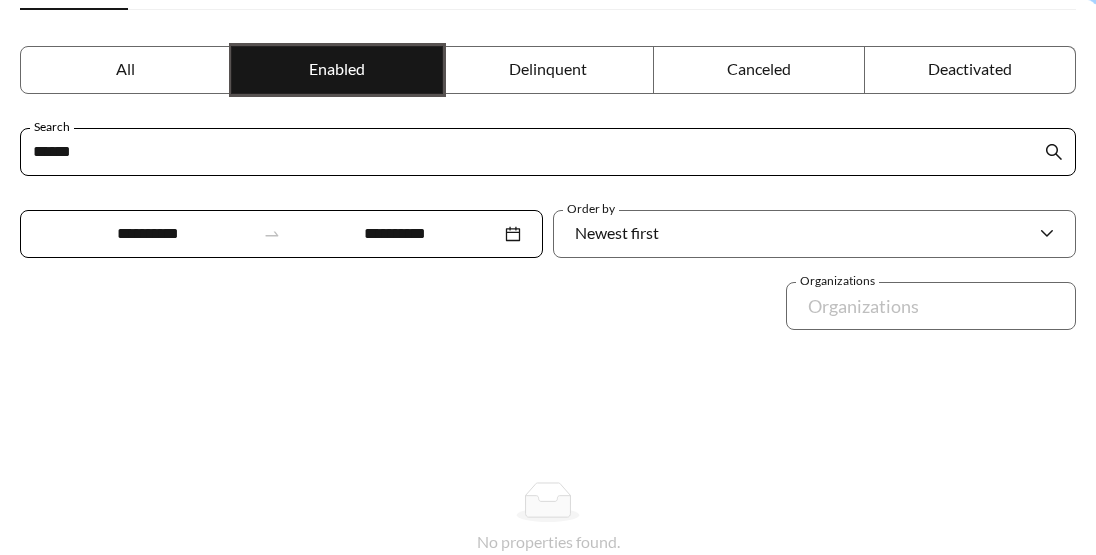 scroll, scrollTop: 371, scrollLeft: 0, axis: vertical 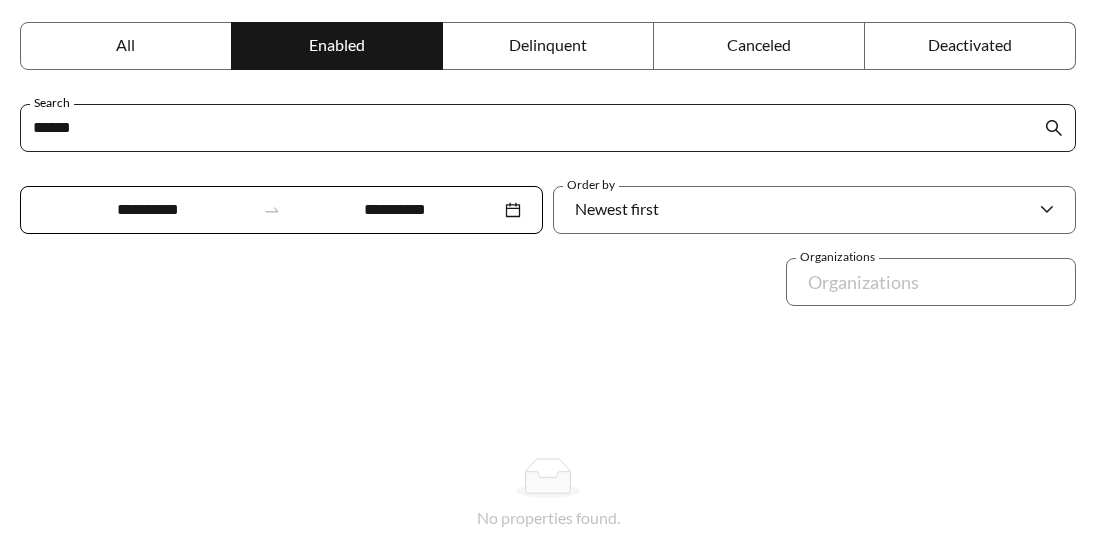 click on "******" at bounding box center [537, 128] 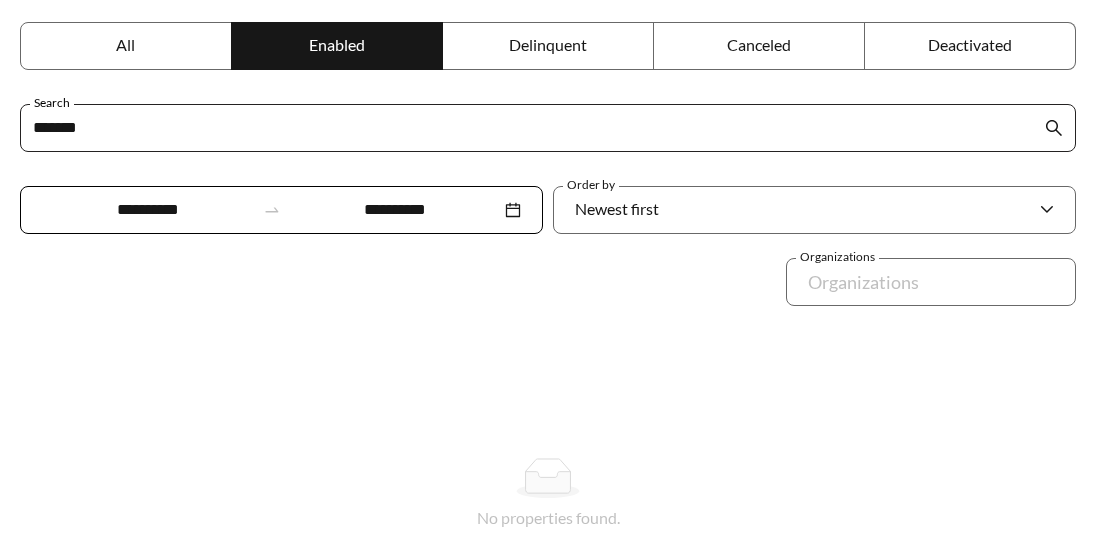 click on "*******" at bounding box center (537, 128) 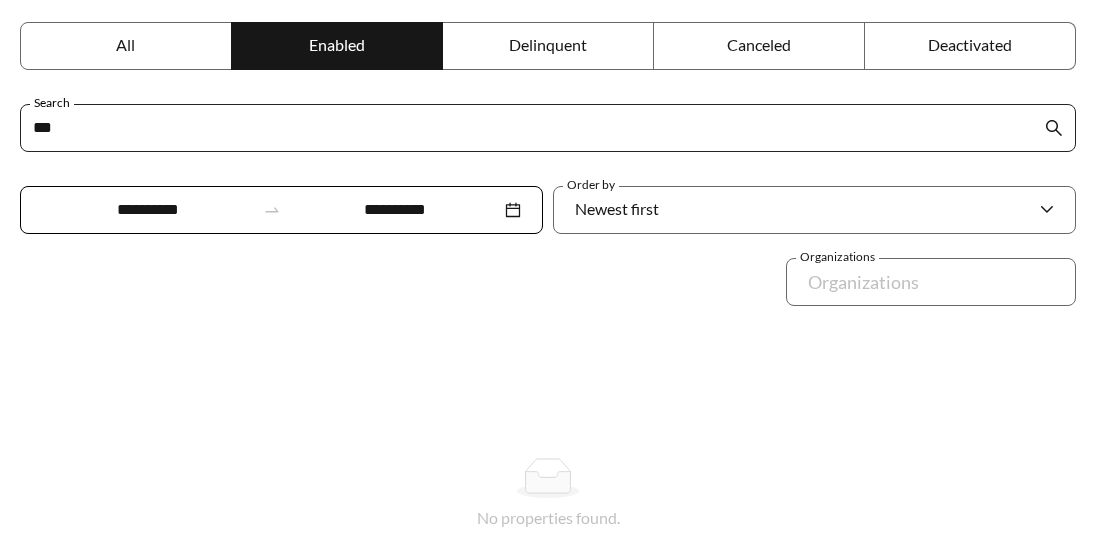 type on "***" 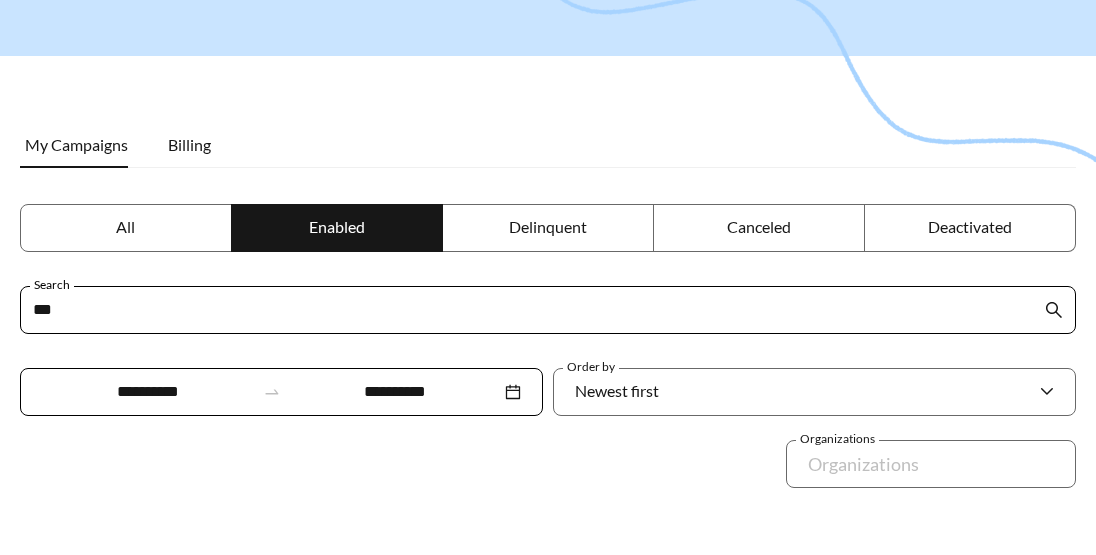 scroll, scrollTop: 181, scrollLeft: 0, axis: vertical 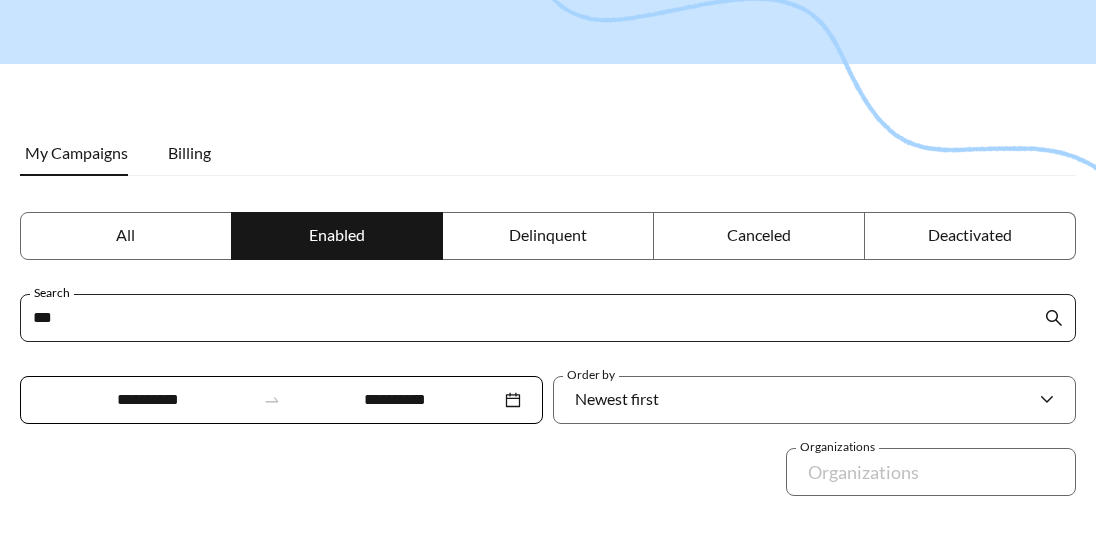 click on "***" at bounding box center (537, 318) 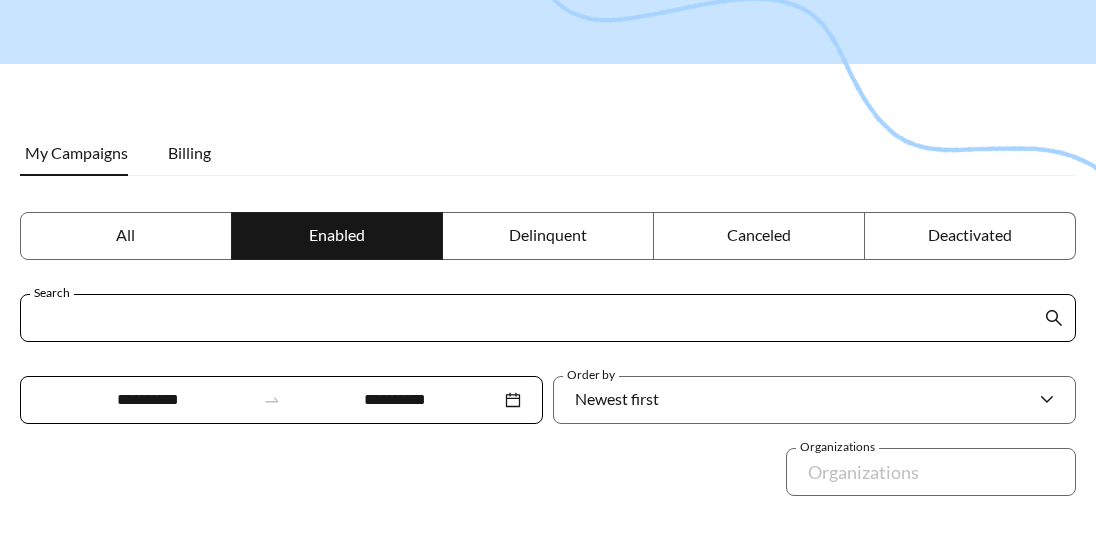scroll, scrollTop: 0, scrollLeft: 0, axis: both 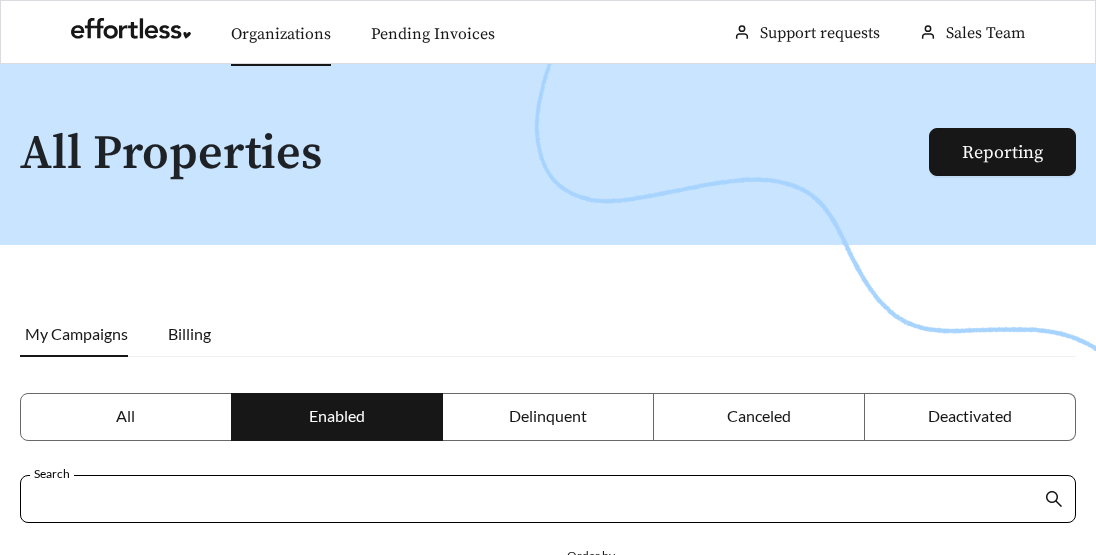 type 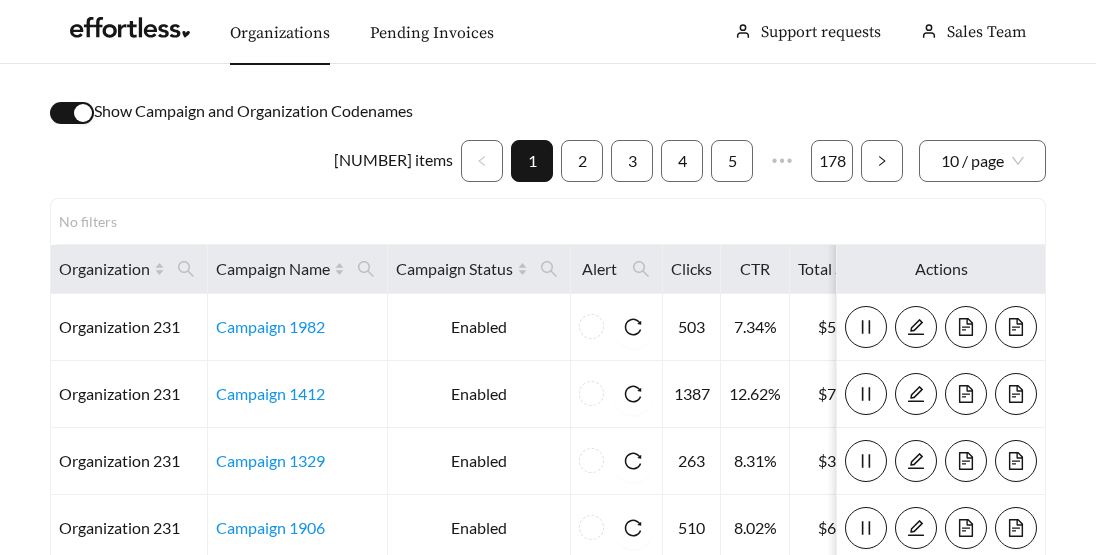 click on "No filters" at bounding box center (548, 221) 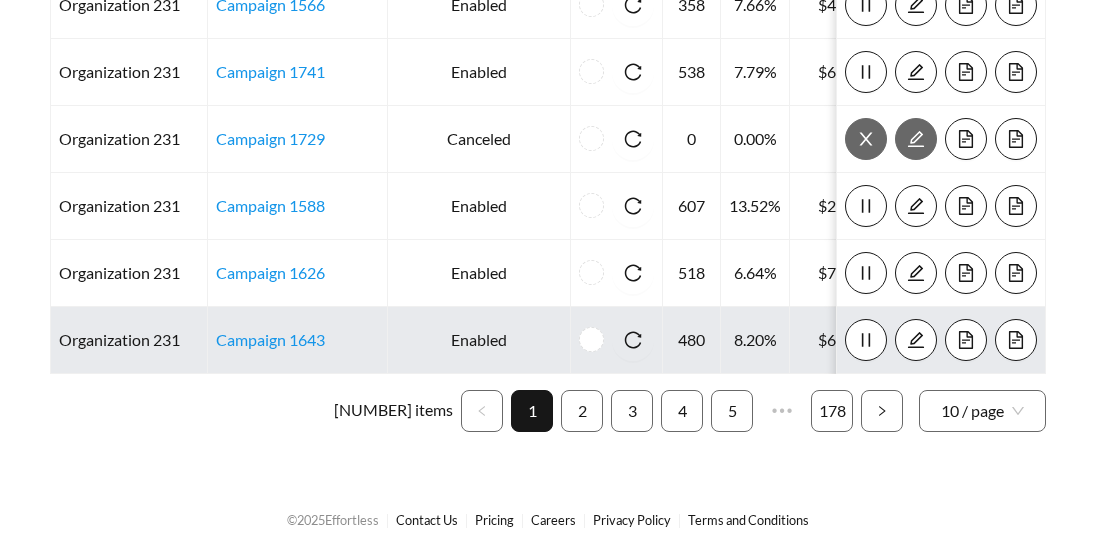 scroll, scrollTop: 0, scrollLeft: 0, axis: both 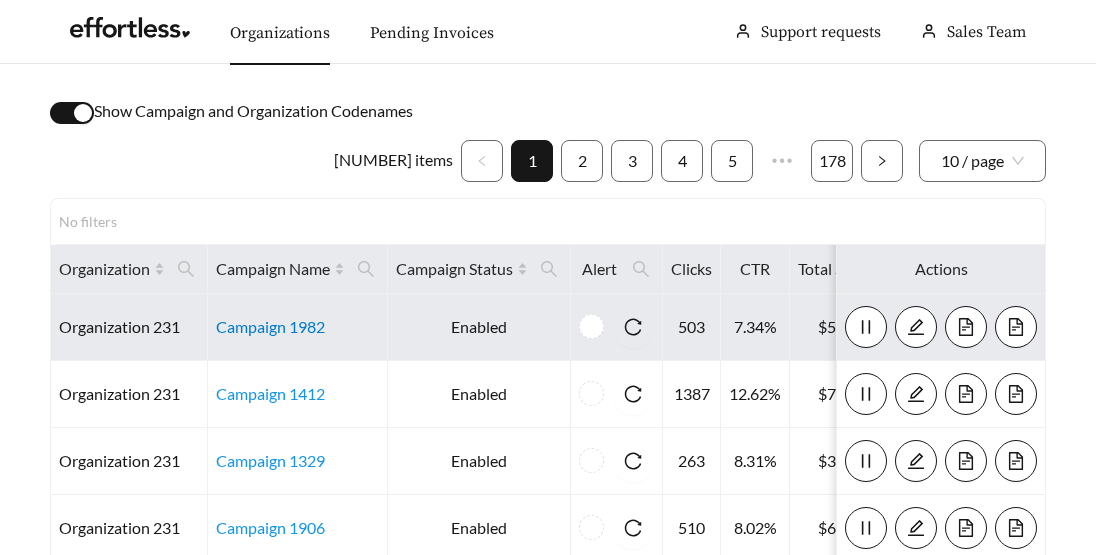 click on "Campaign 1982" at bounding box center (270, 326) 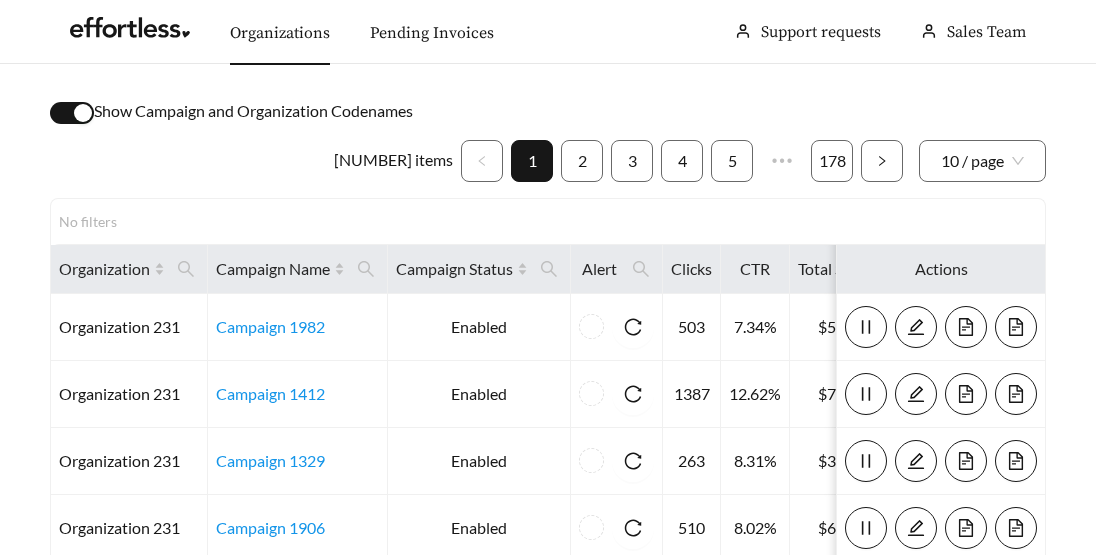 click on "Organizations" at bounding box center [280, 33] 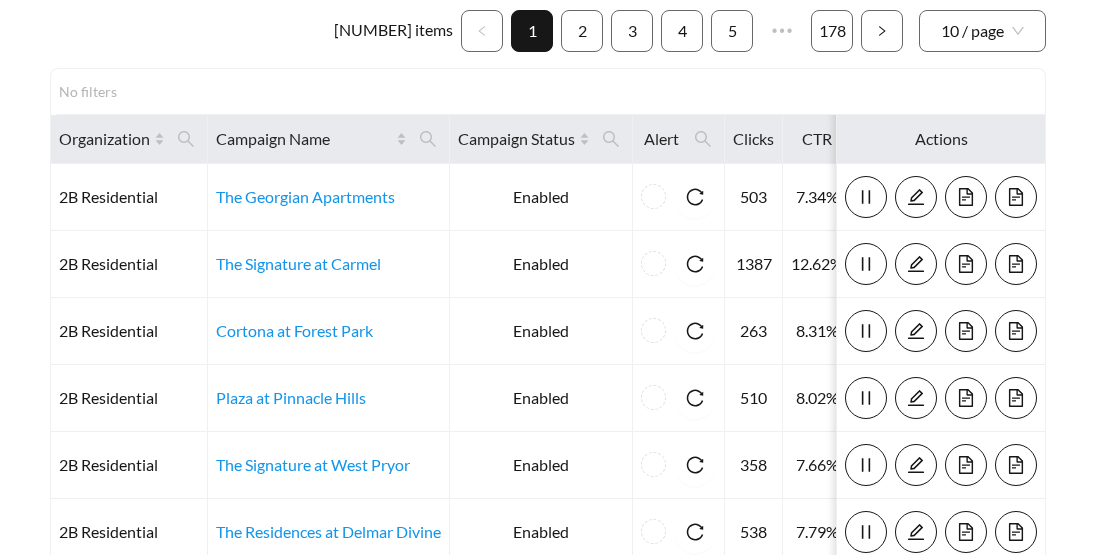 scroll, scrollTop: 132, scrollLeft: 0, axis: vertical 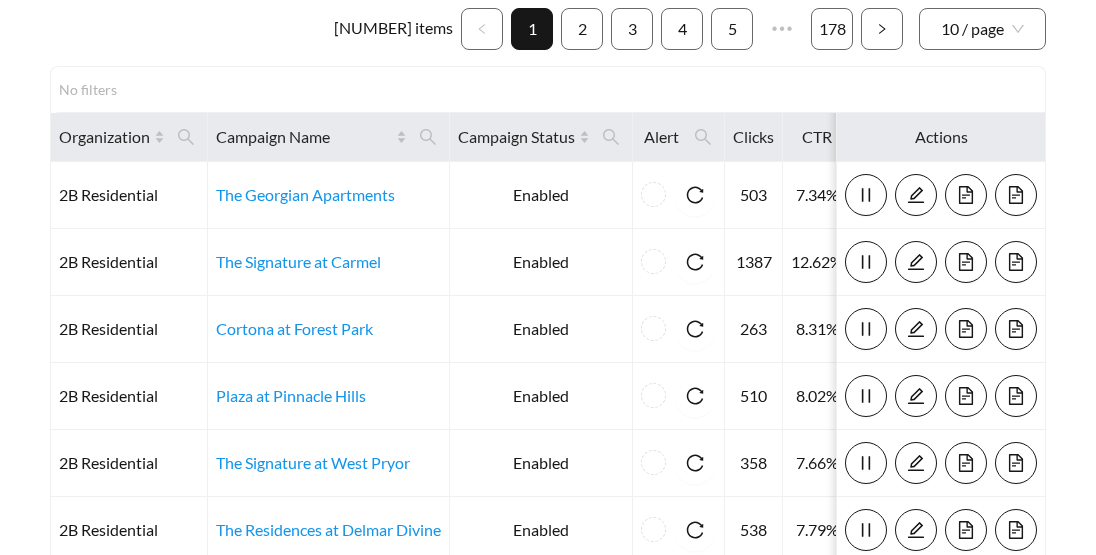 click on "No filters" at bounding box center (548, 89) 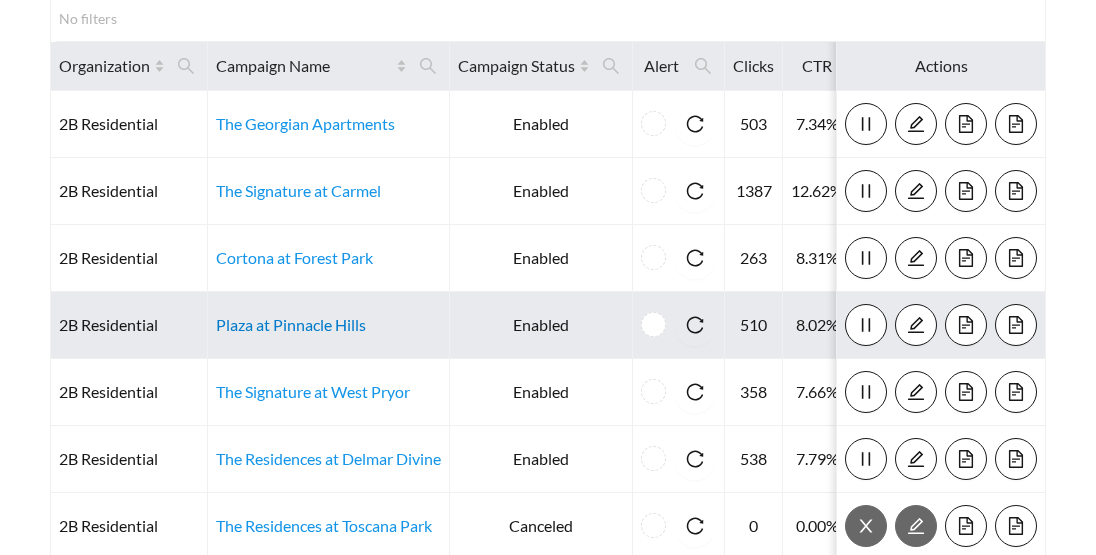 scroll, scrollTop: 590, scrollLeft: 0, axis: vertical 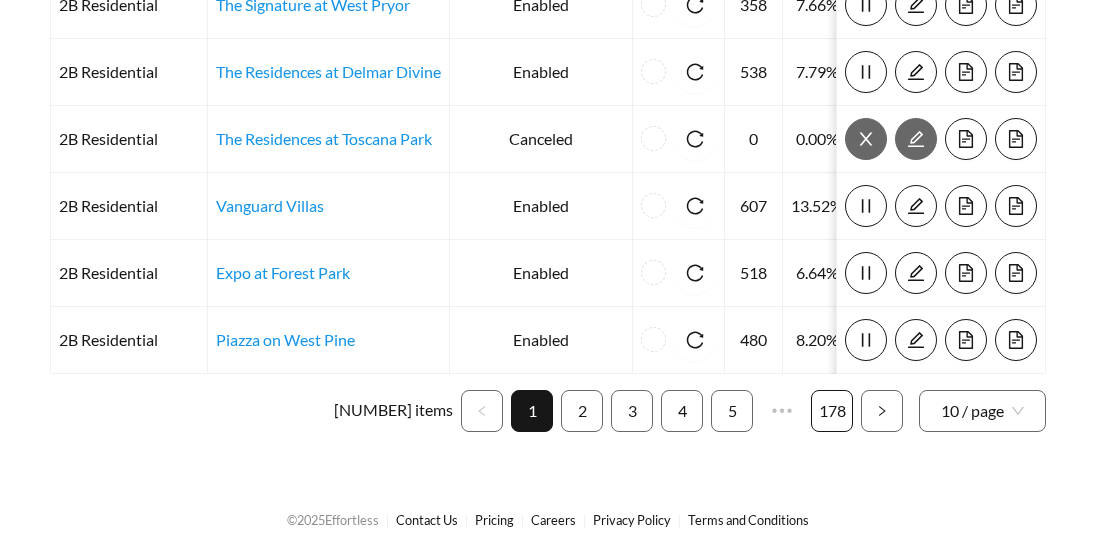 click on "178" at bounding box center (832, 411) 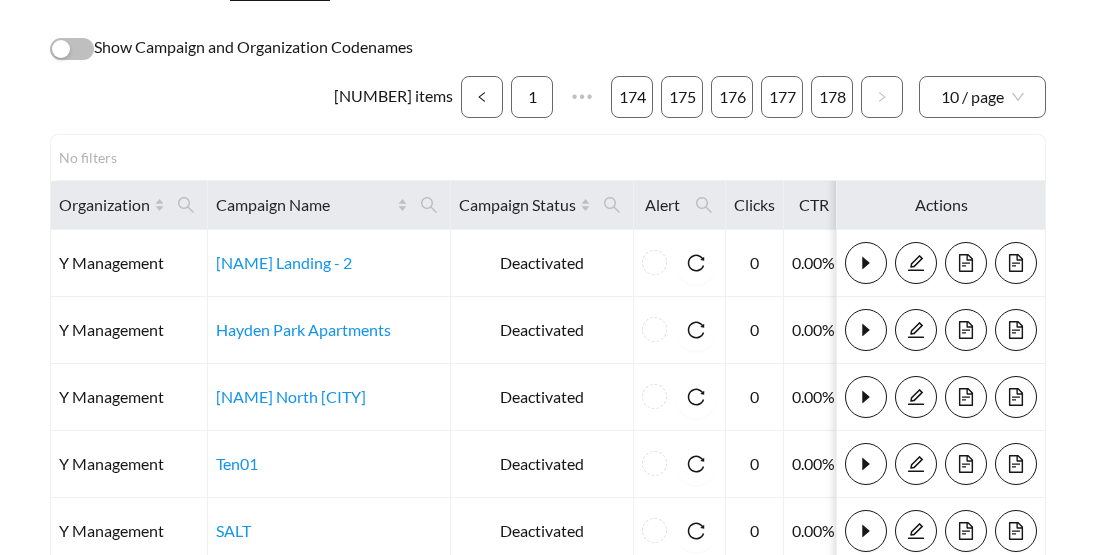 scroll, scrollTop: 389, scrollLeft: 0, axis: vertical 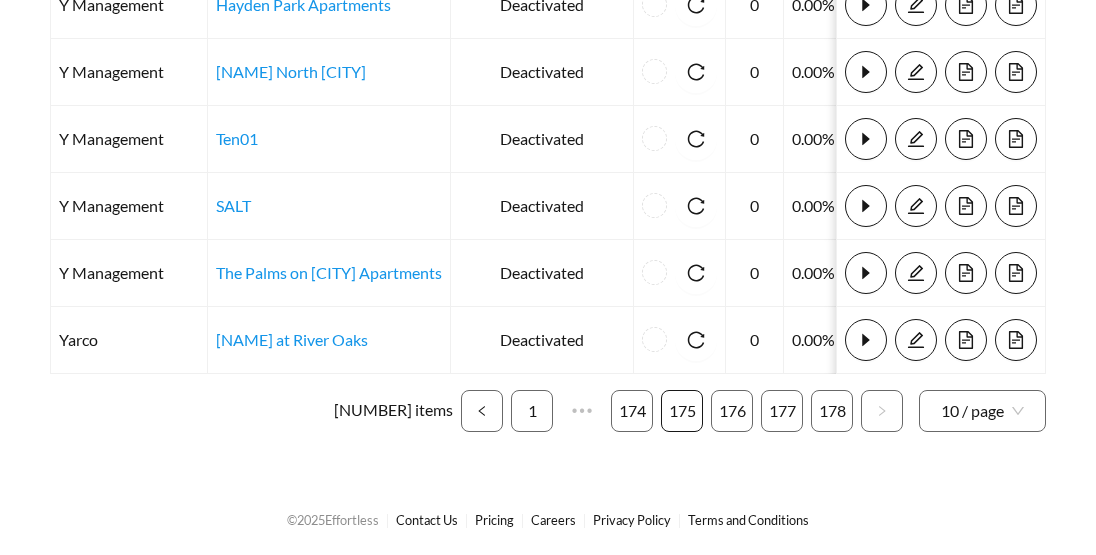 click on "175" at bounding box center (682, 411) 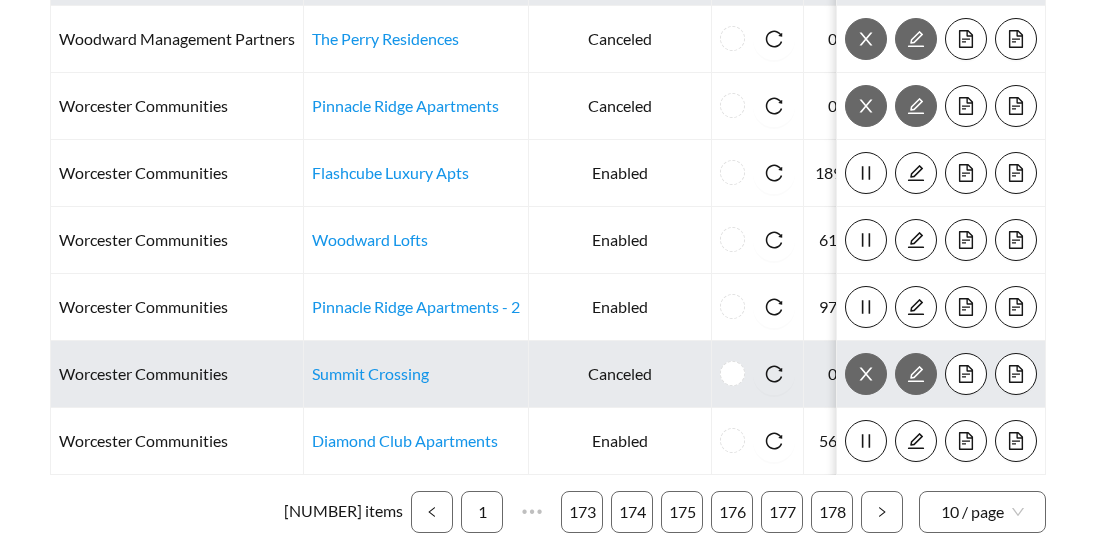 scroll, scrollTop: 590, scrollLeft: 0, axis: vertical 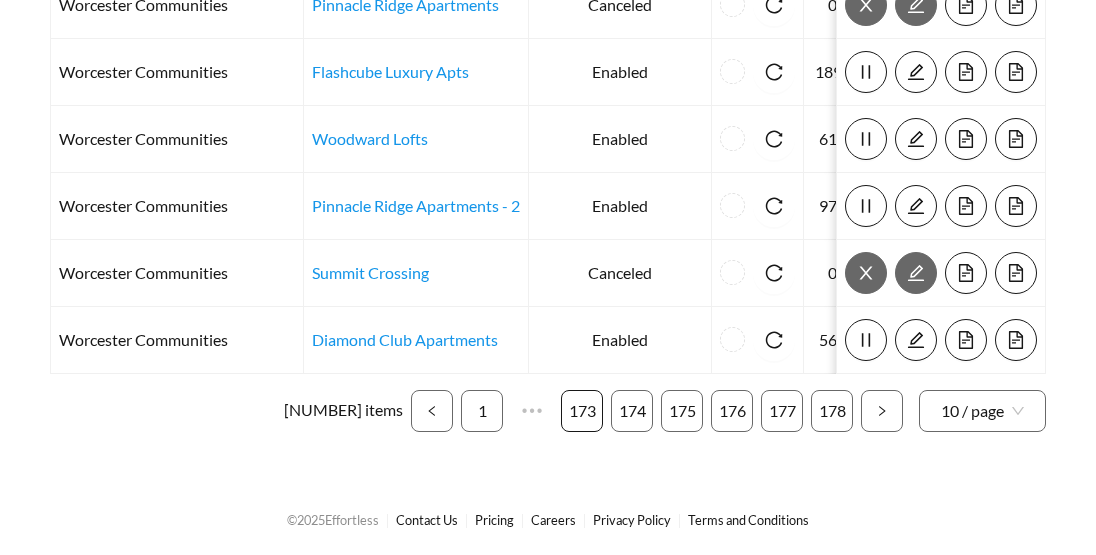 click on "173" at bounding box center (582, 411) 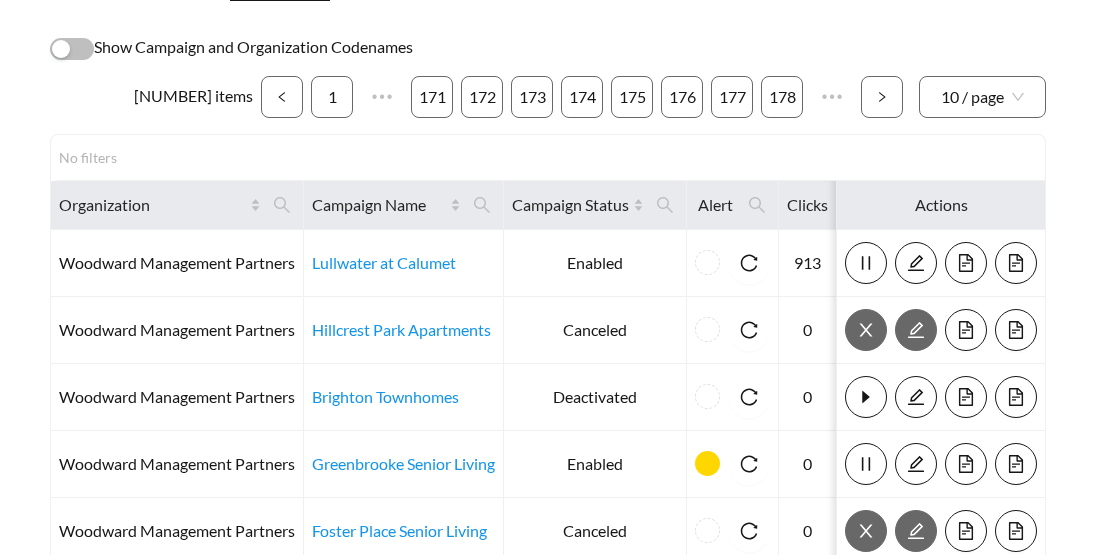 scroll, scrollTop: 590, scrollLeft: 0, axis: vertical 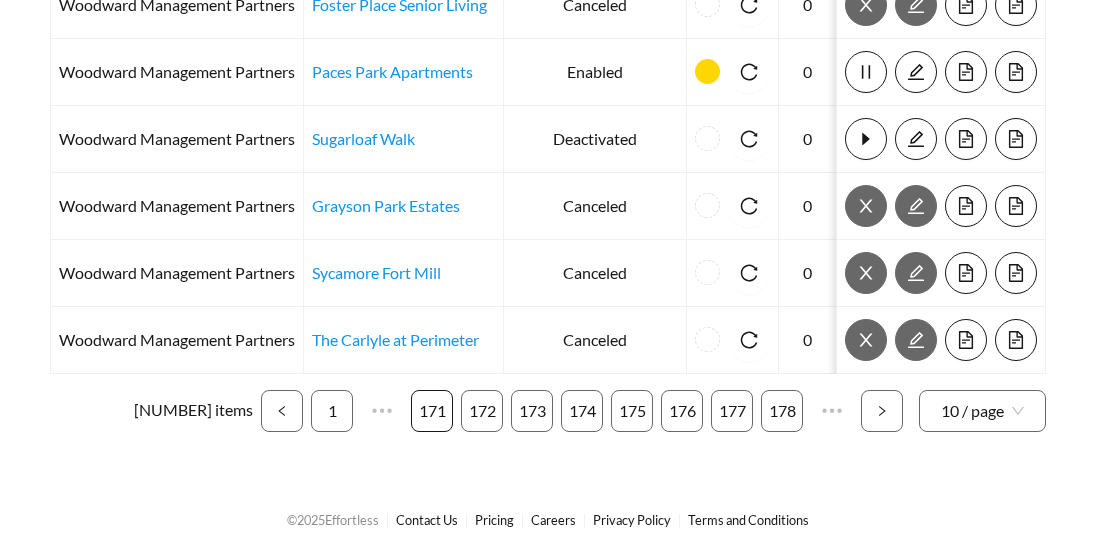 click on "171" at bounding box center [432, 411] 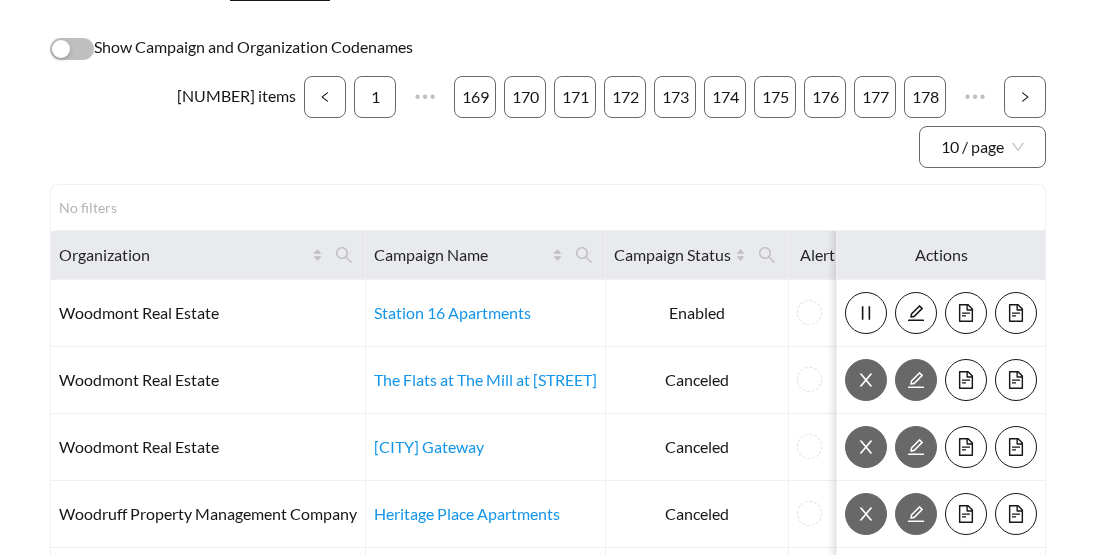 scroll, scrollTop: 590, scrollLeft: 0, axis: vertical 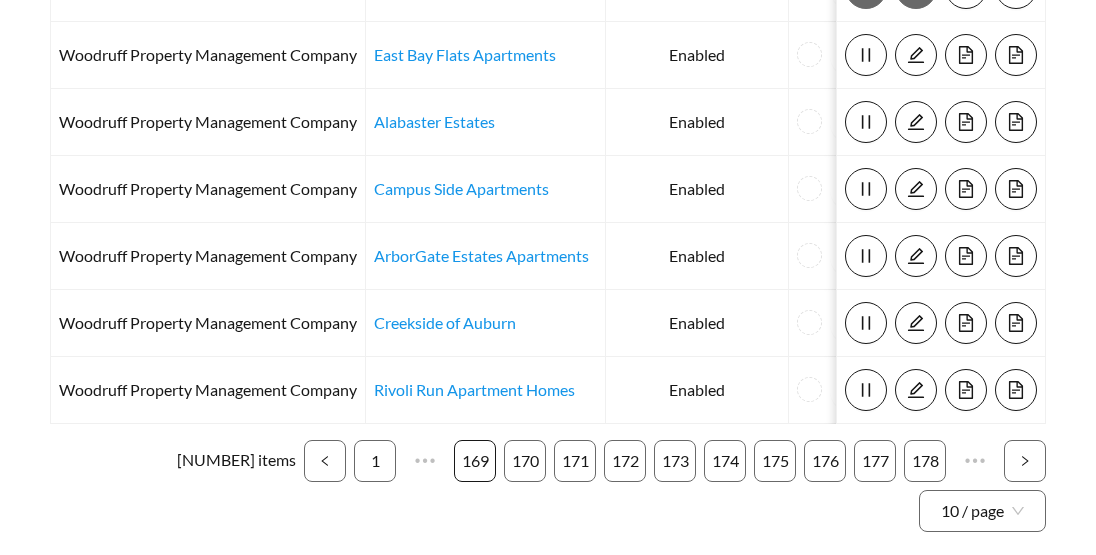 click on "169" at bounding box center (475, 461) 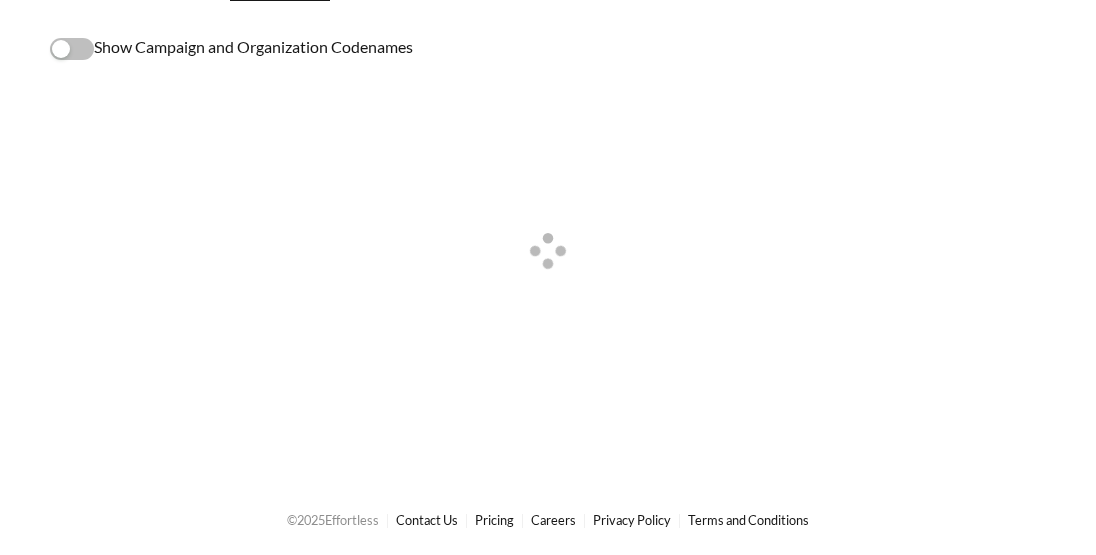scroll, scrollTop: 590, scrollLeft: 0, axis: vertical 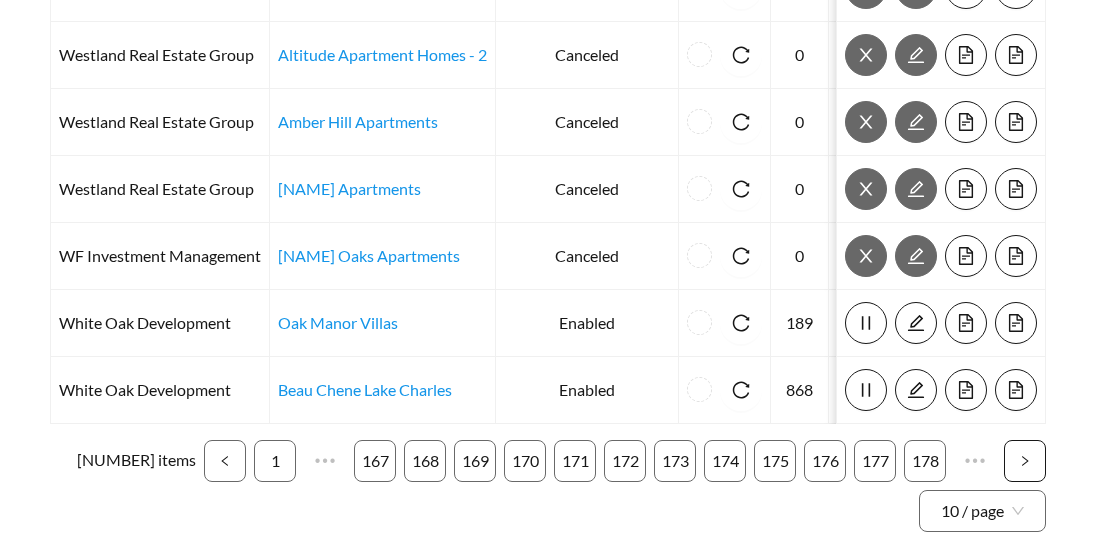 click 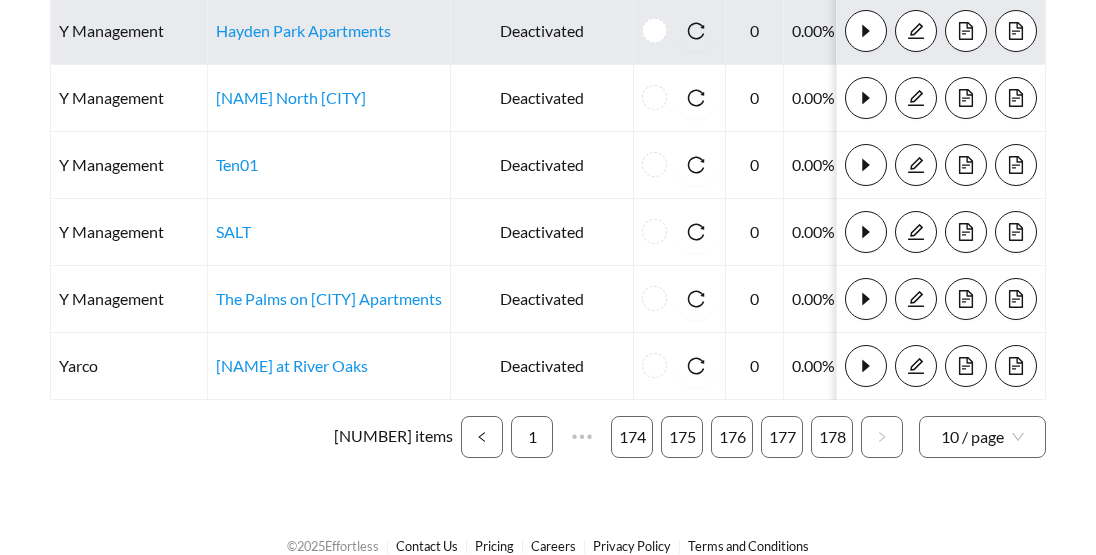 scroll, scrollTop: 389, scrollLeft: 0, axis: vertical 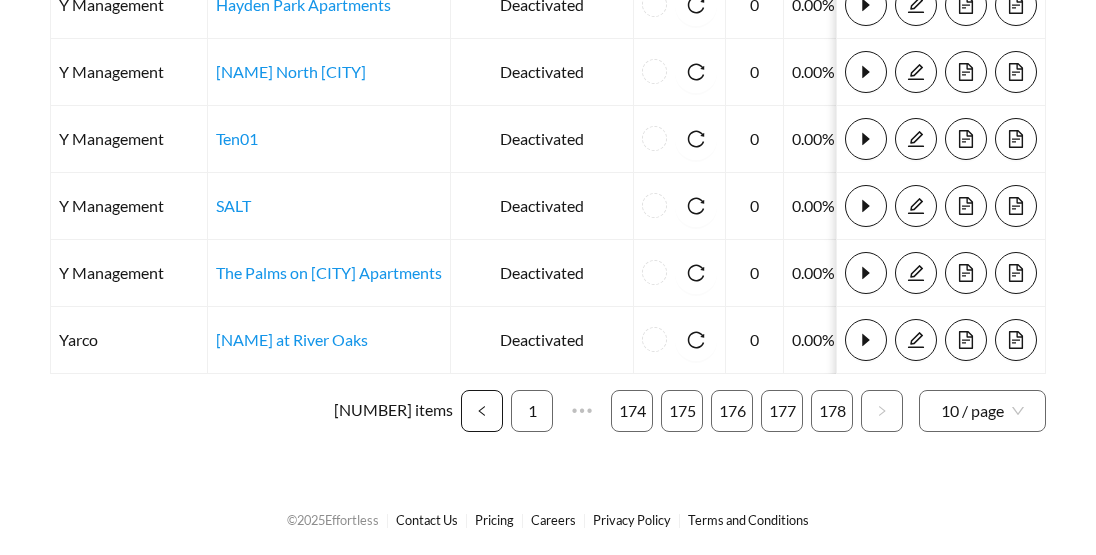 click 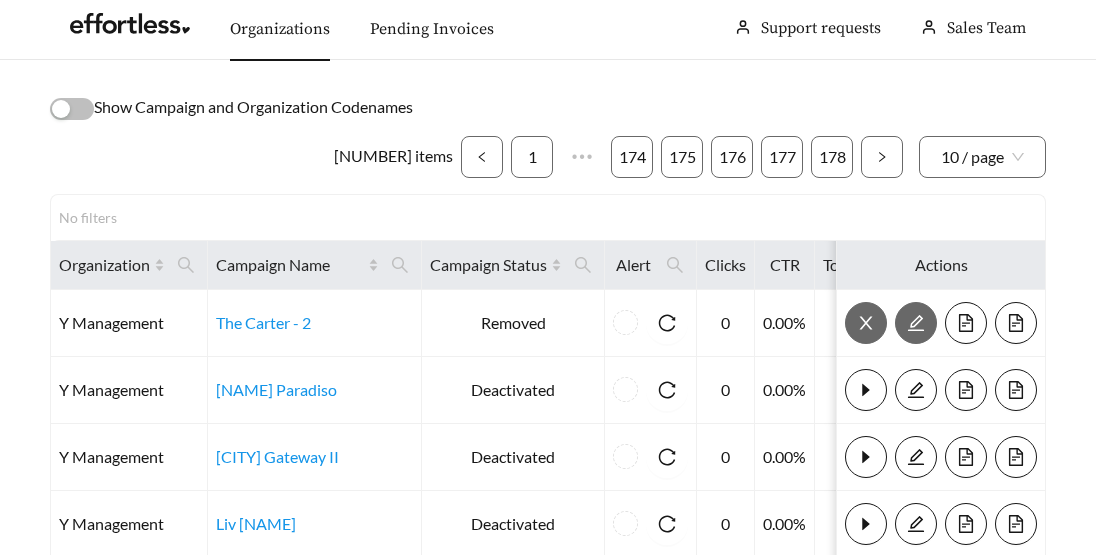 scroll, scrollTop: 0, scrollLeft: 0, axis: both 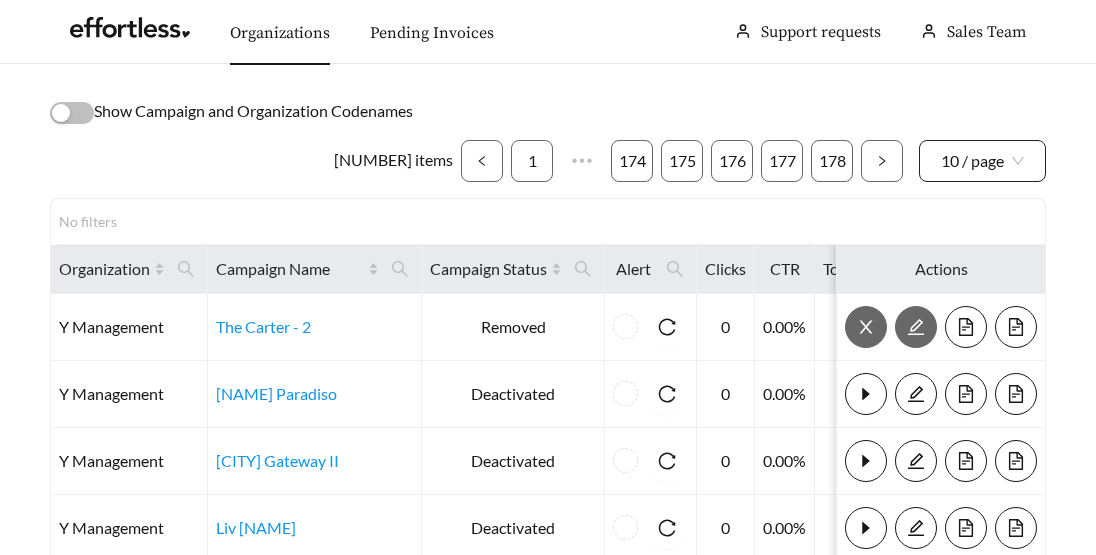 click on "10 / page" at bounding box center (982, 161) 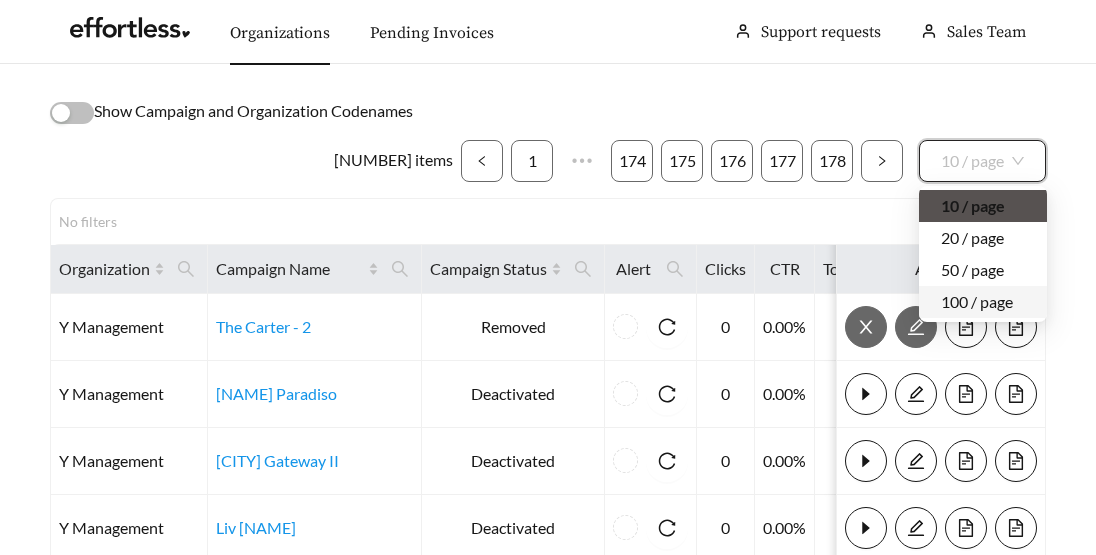 click on "100 / page" at bounding box center [983, 302] 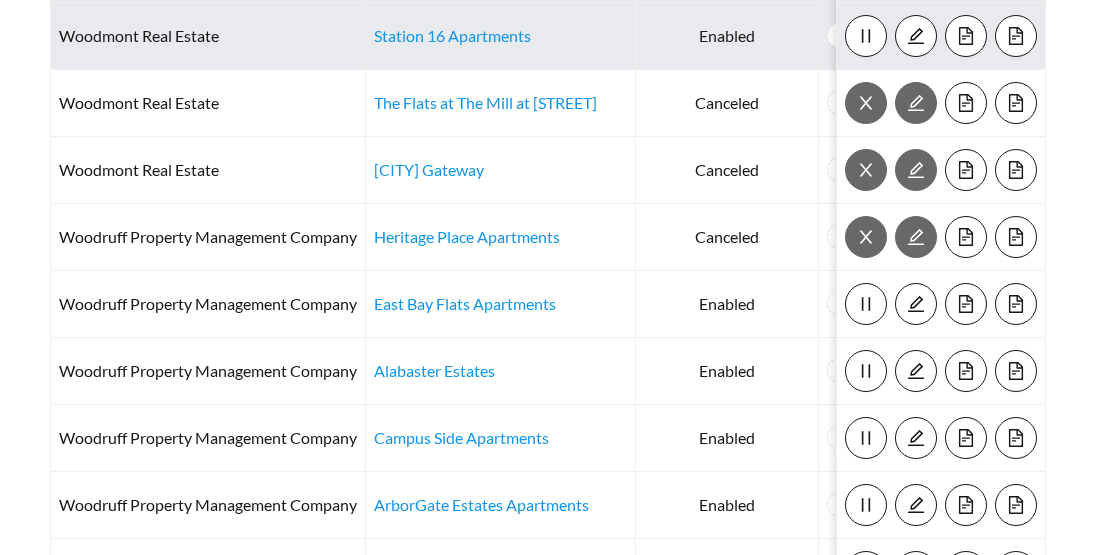 scroll, scrollTop: 0, scrollLeft: 0, axis: both 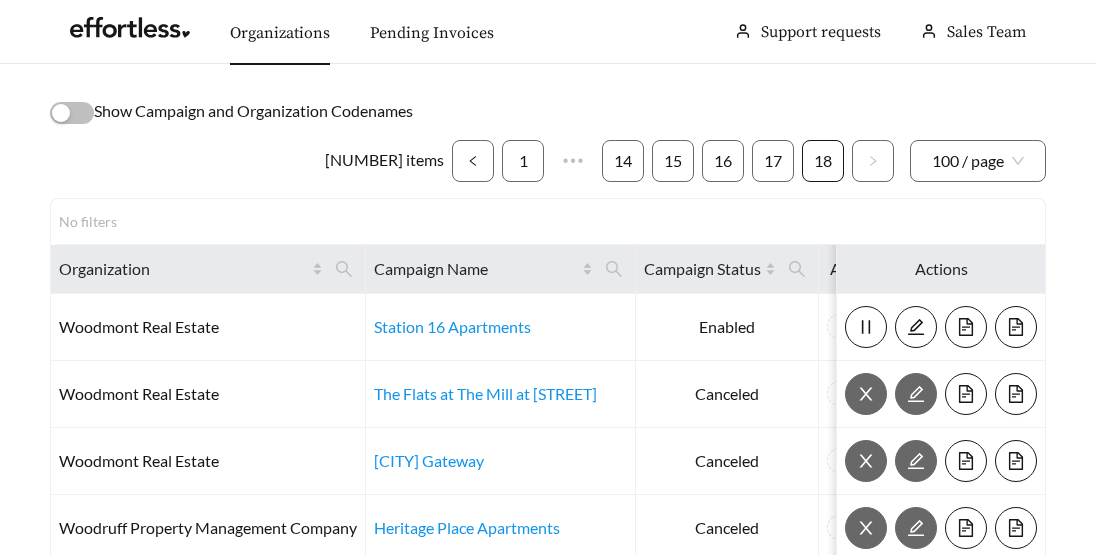 click on "18" at bounding box center [823, 161] 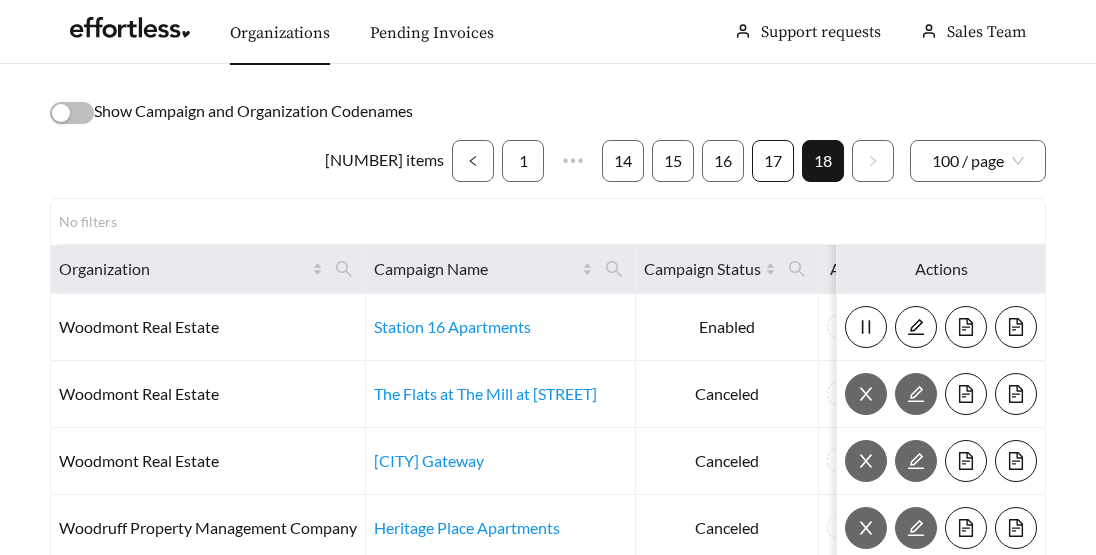 click on "17" at bounding box center [773, 161] 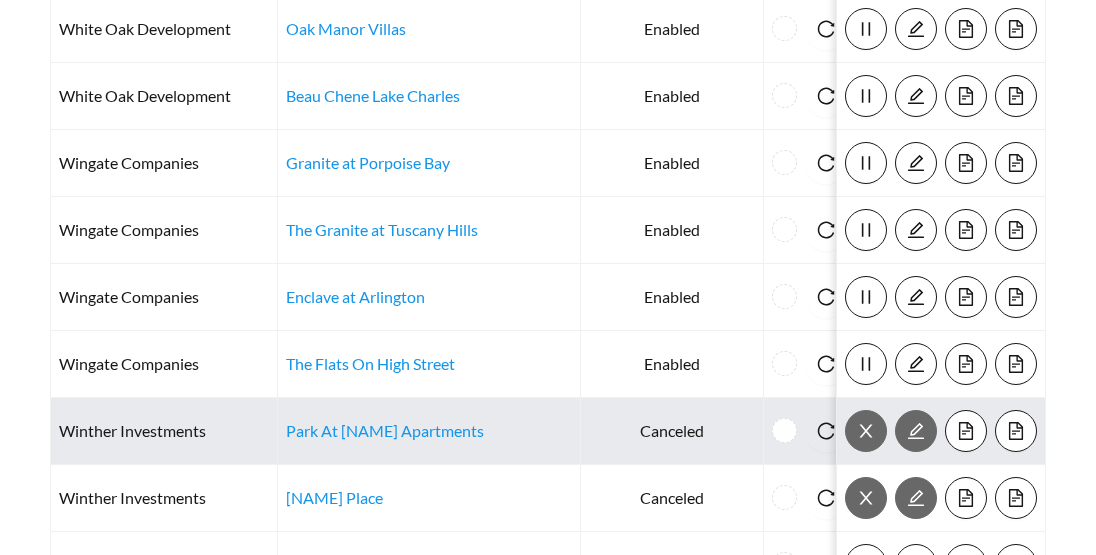 scroll, scrollTop: 6192, scrollLeft: 0, axis: vertical 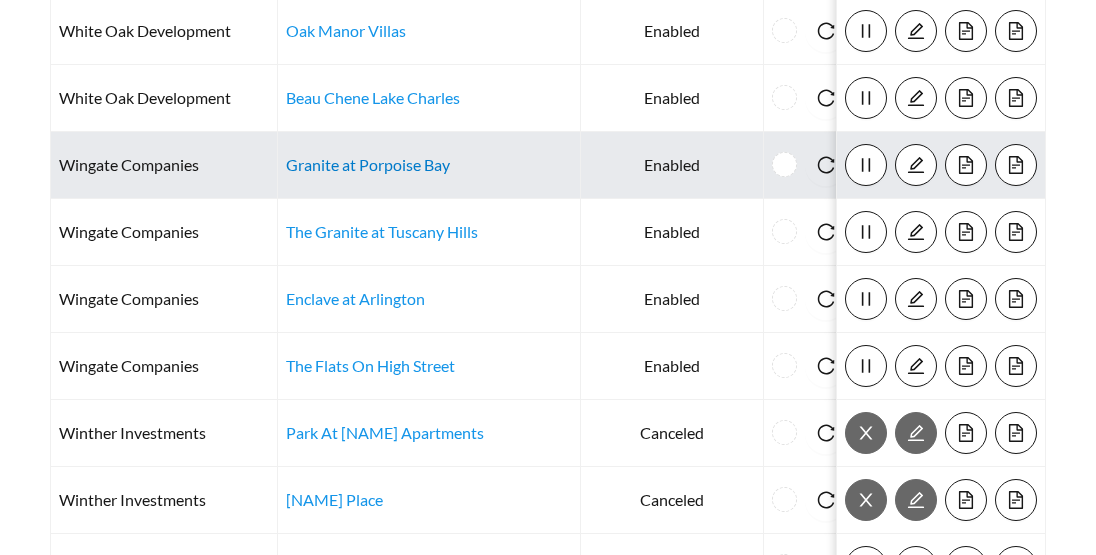 click on "Granite at Porpoise Bay" at bounding box center (368, 164) 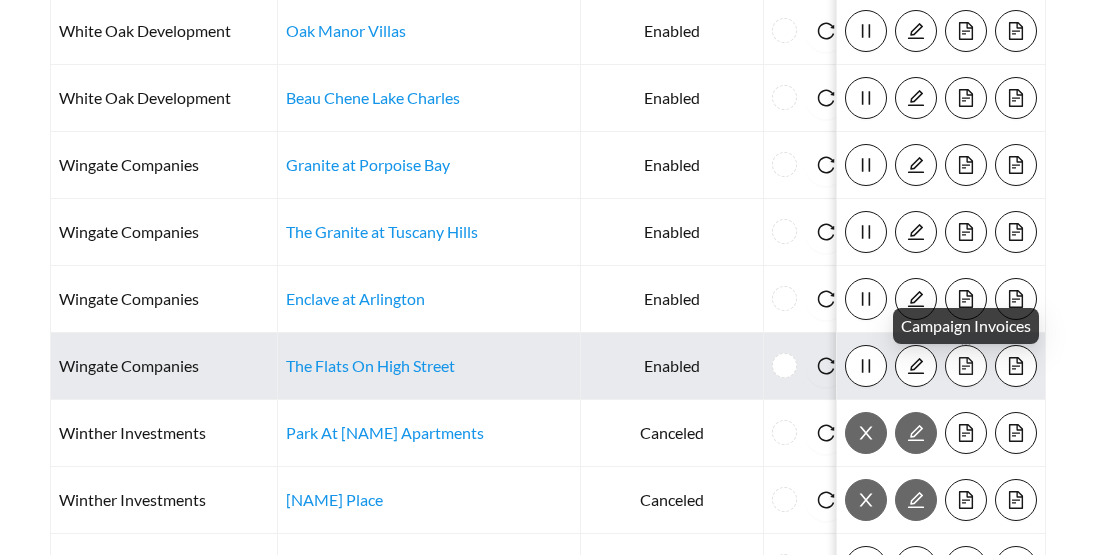 click 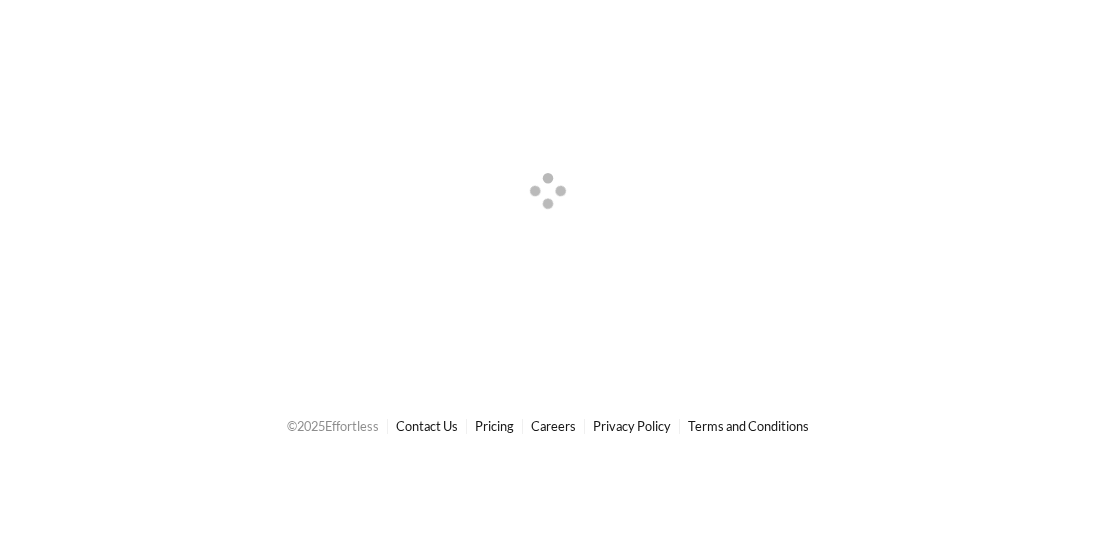 scroll, scrollTop: 0, scrollLeft: 0, axis: both 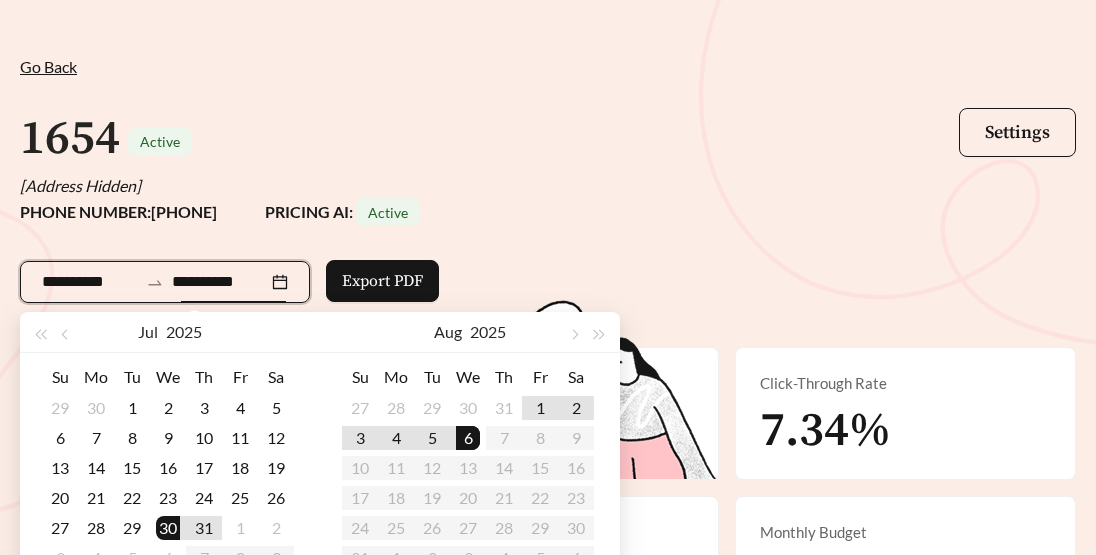 click on "**********" at bounding box center [220, 282] 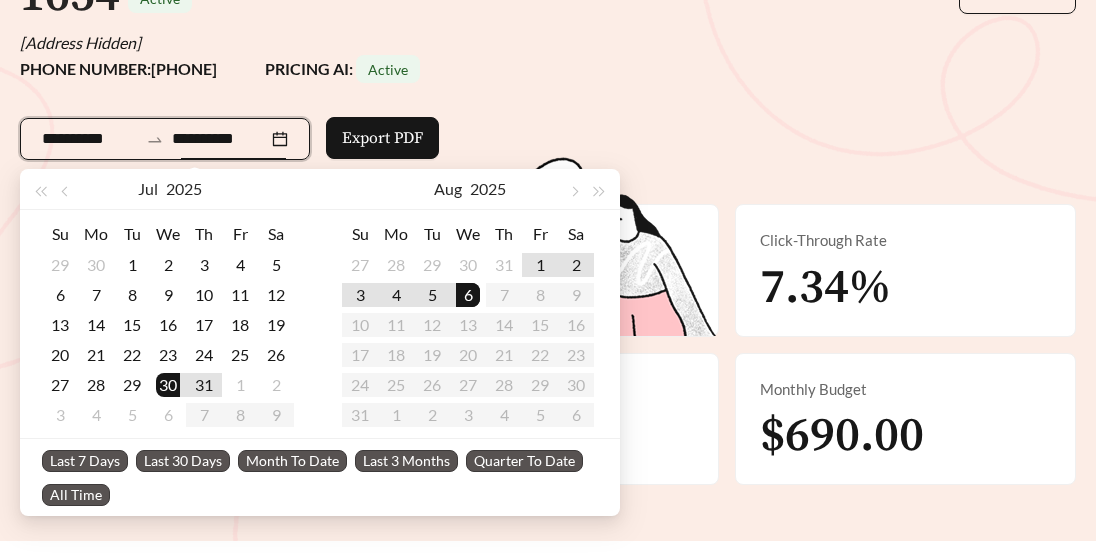 scroll, scrollTop: 219, scrollLeft: 0, axis: vertical 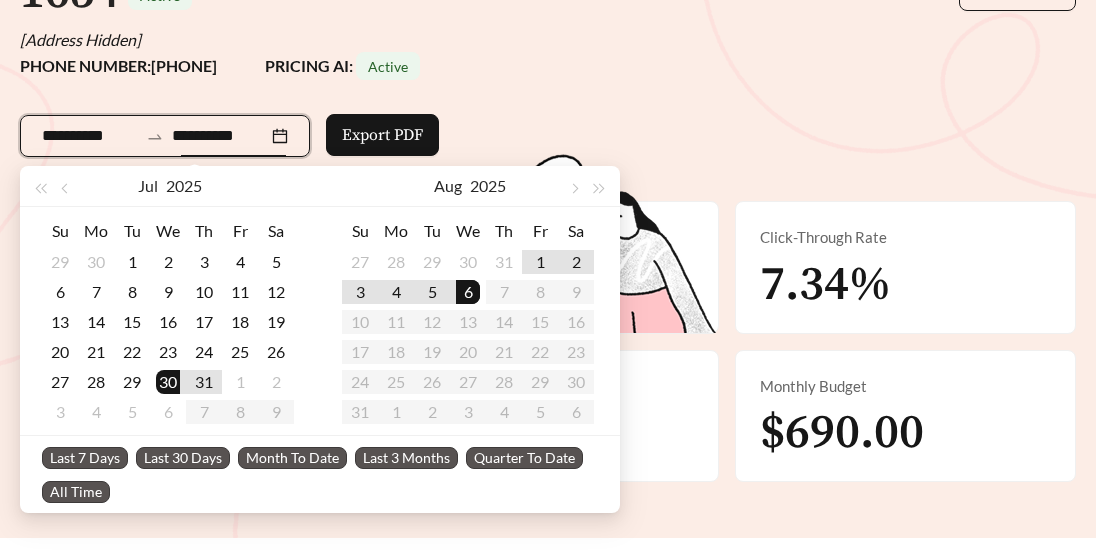 type on "**********" 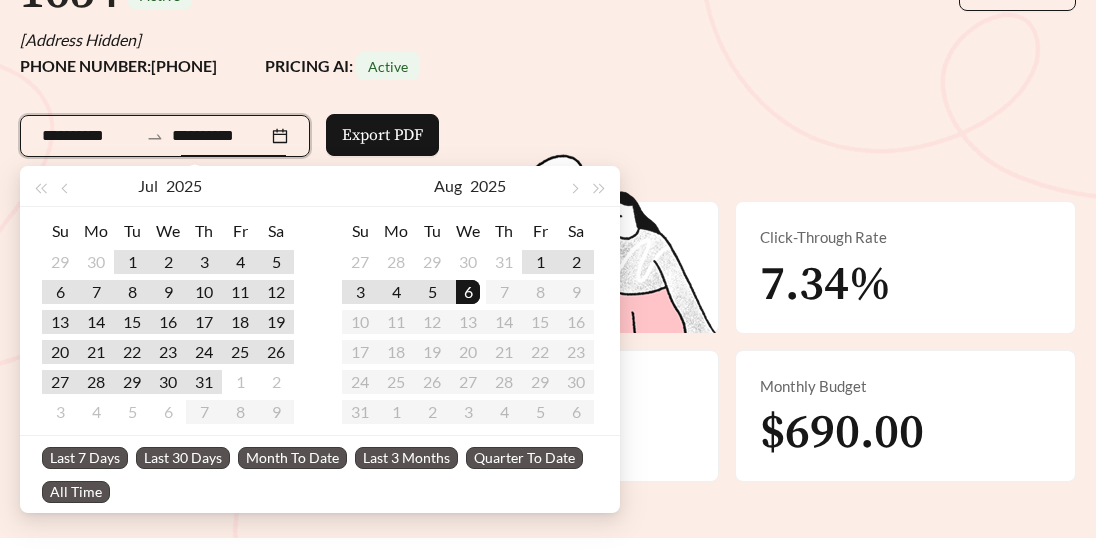 click on "All Time" at bounding box center [76, 492] 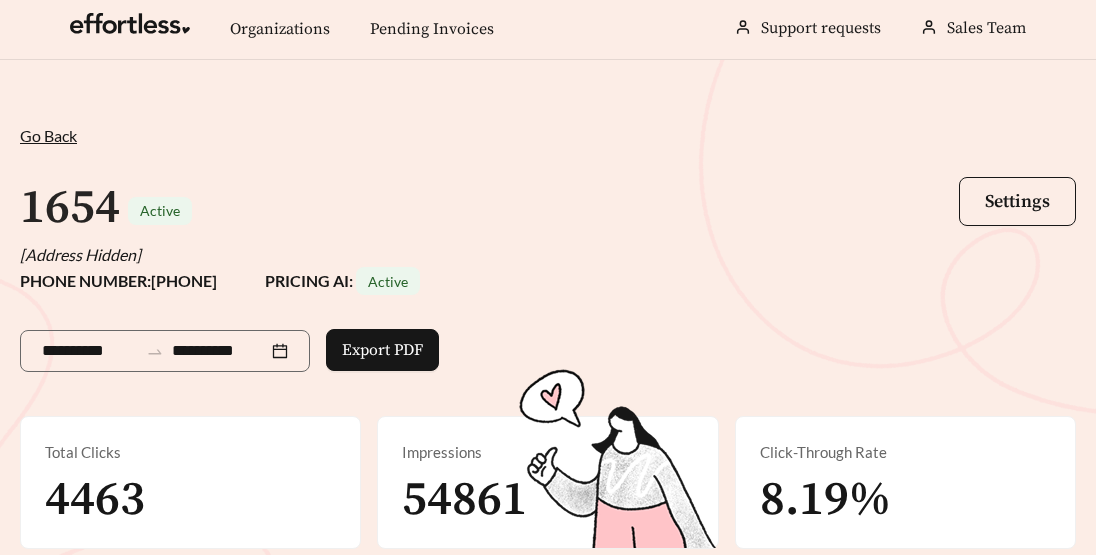 scroll, scrollTop: 0, scrollLeft: 0, axis: both 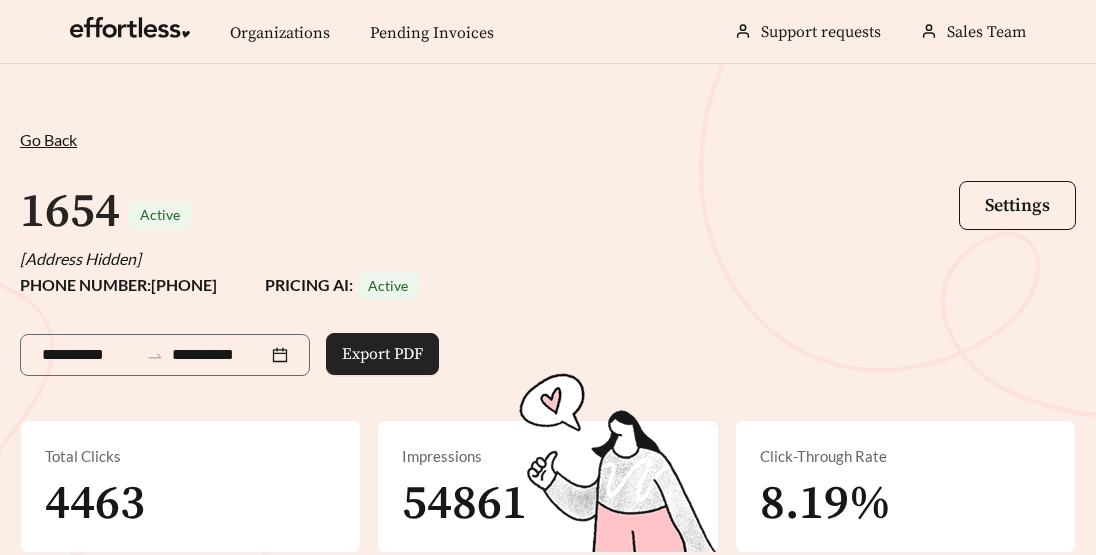 click on "Export PDF" at bounding box center [382, 354] 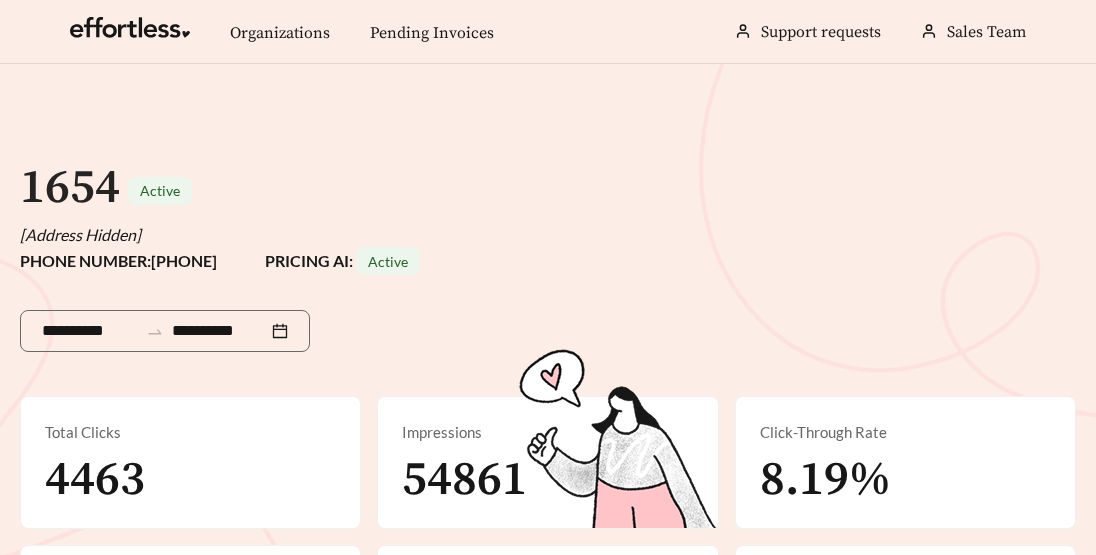 scroll, scrollTop: 0, scrollLeft: 0, axis: both 